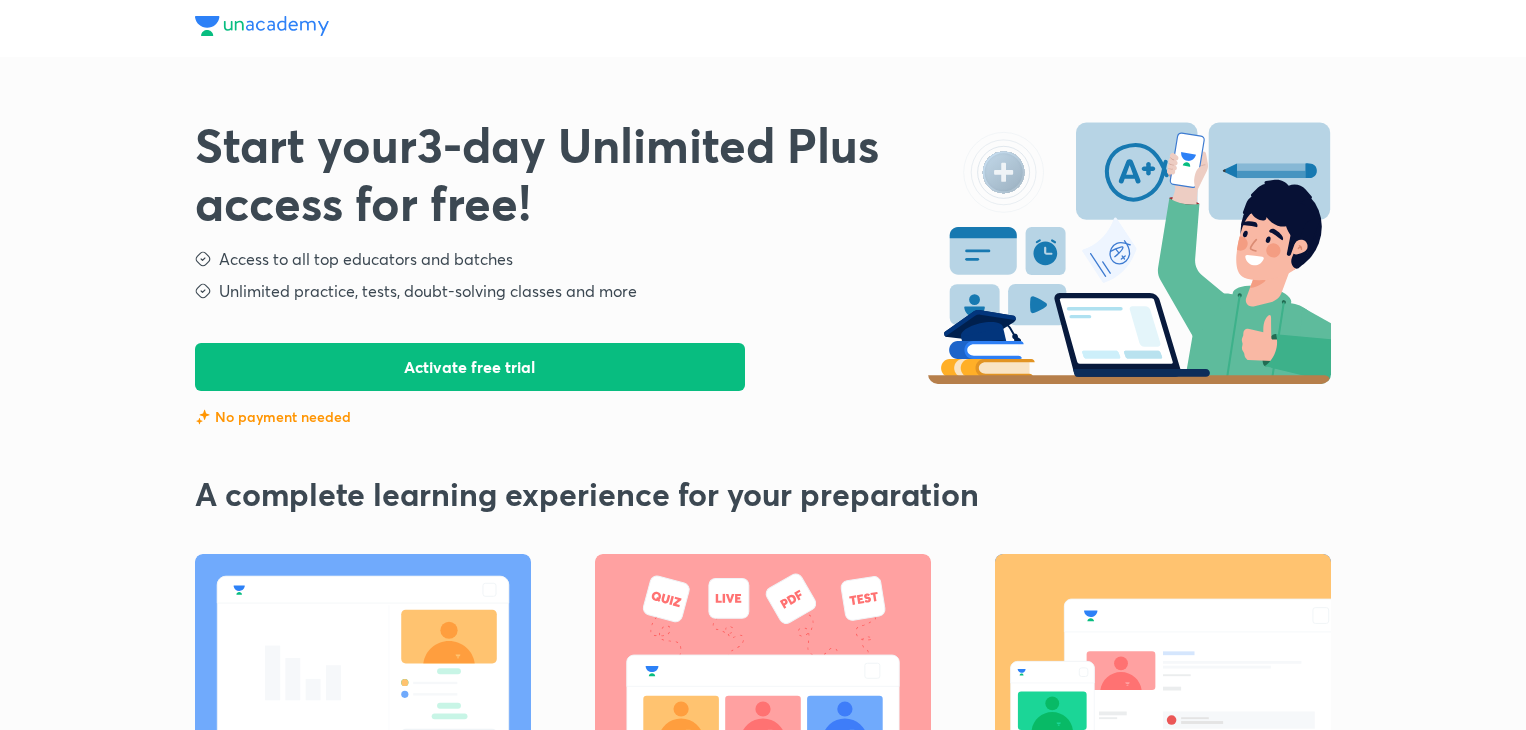scroll, scrollTop: 0, scrollLeft: 0, axis: both 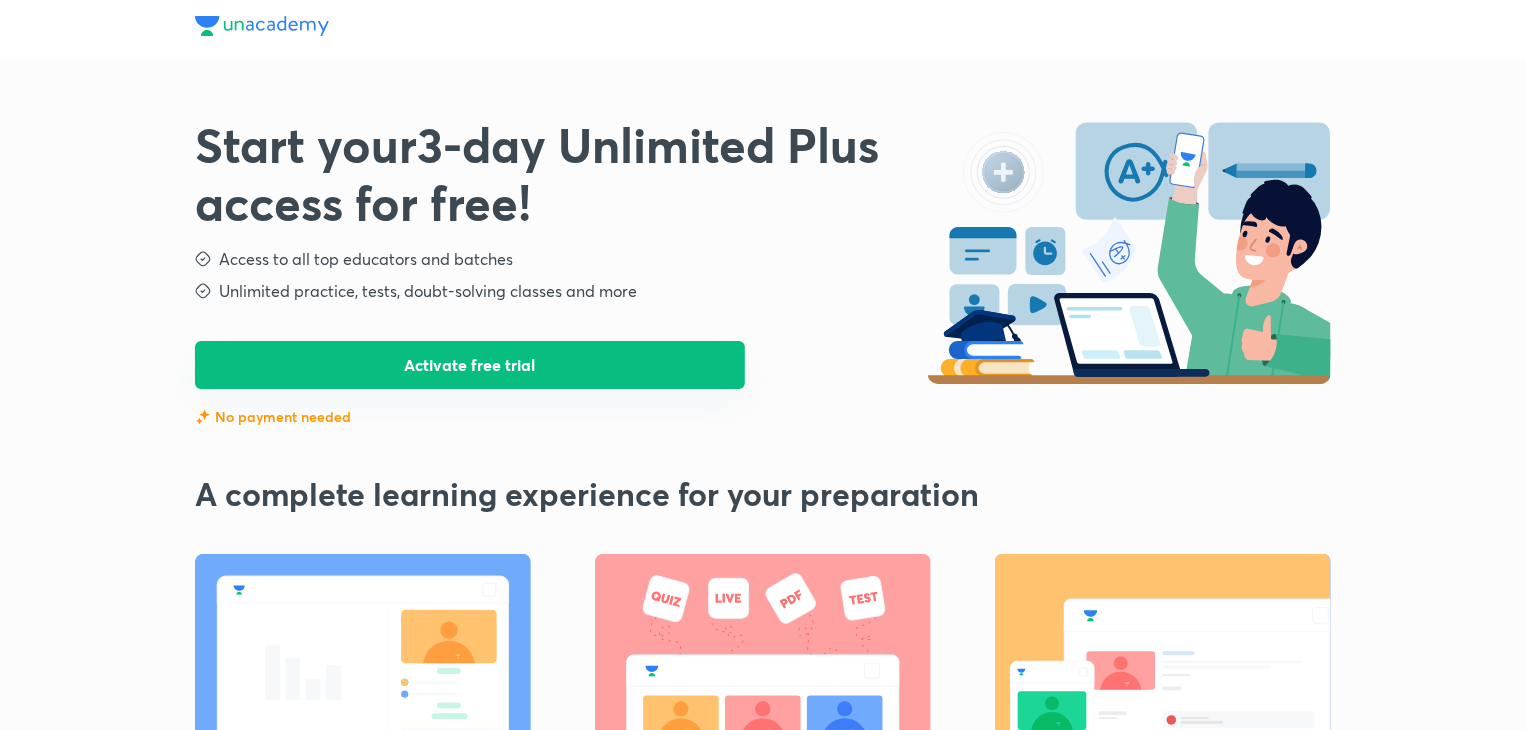 click on "Activate free trial" at bounding box center [470, 365] 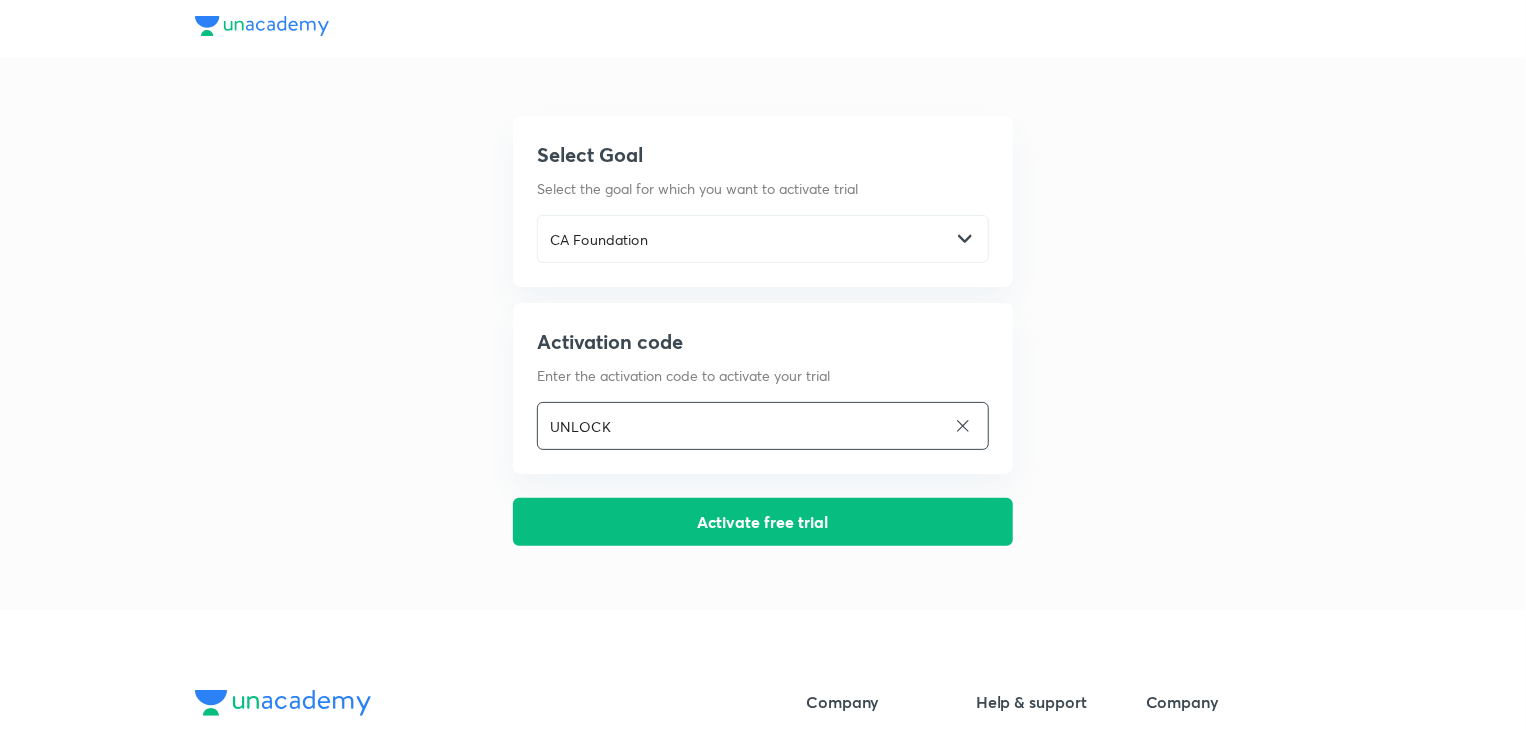 click on "UNLOCK" at bounding box center [742, 426] 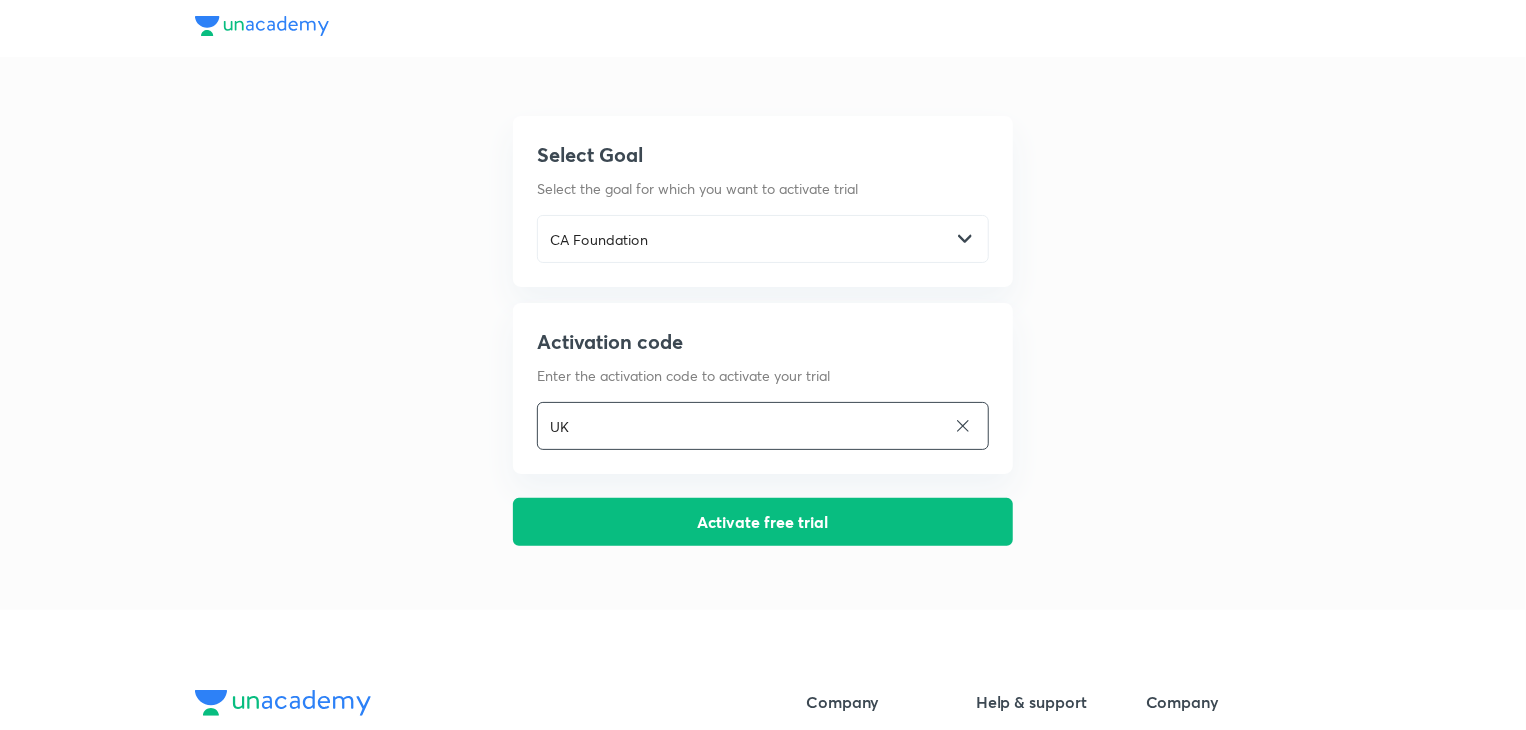 type on "K" 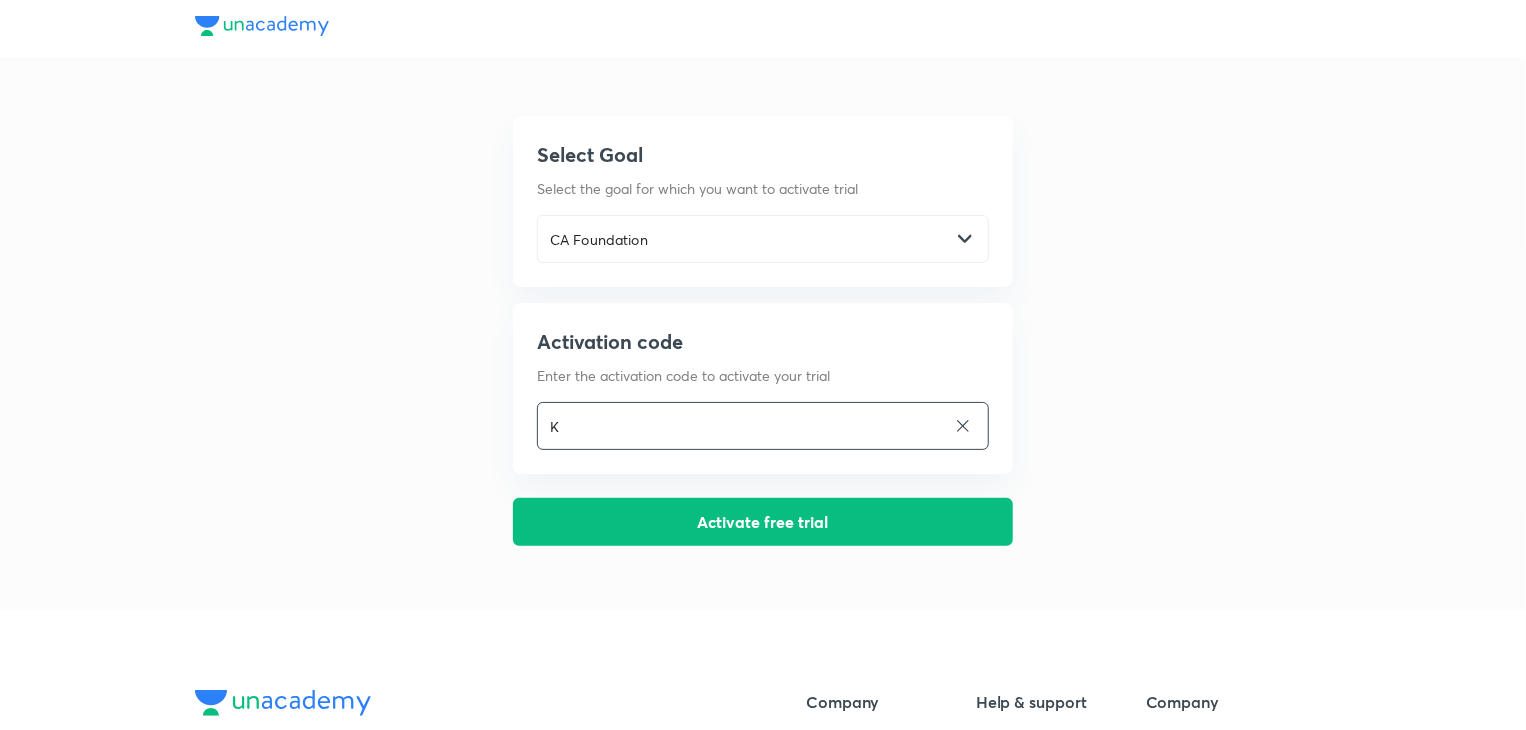 click on "K" at bounding box center (742, 426) 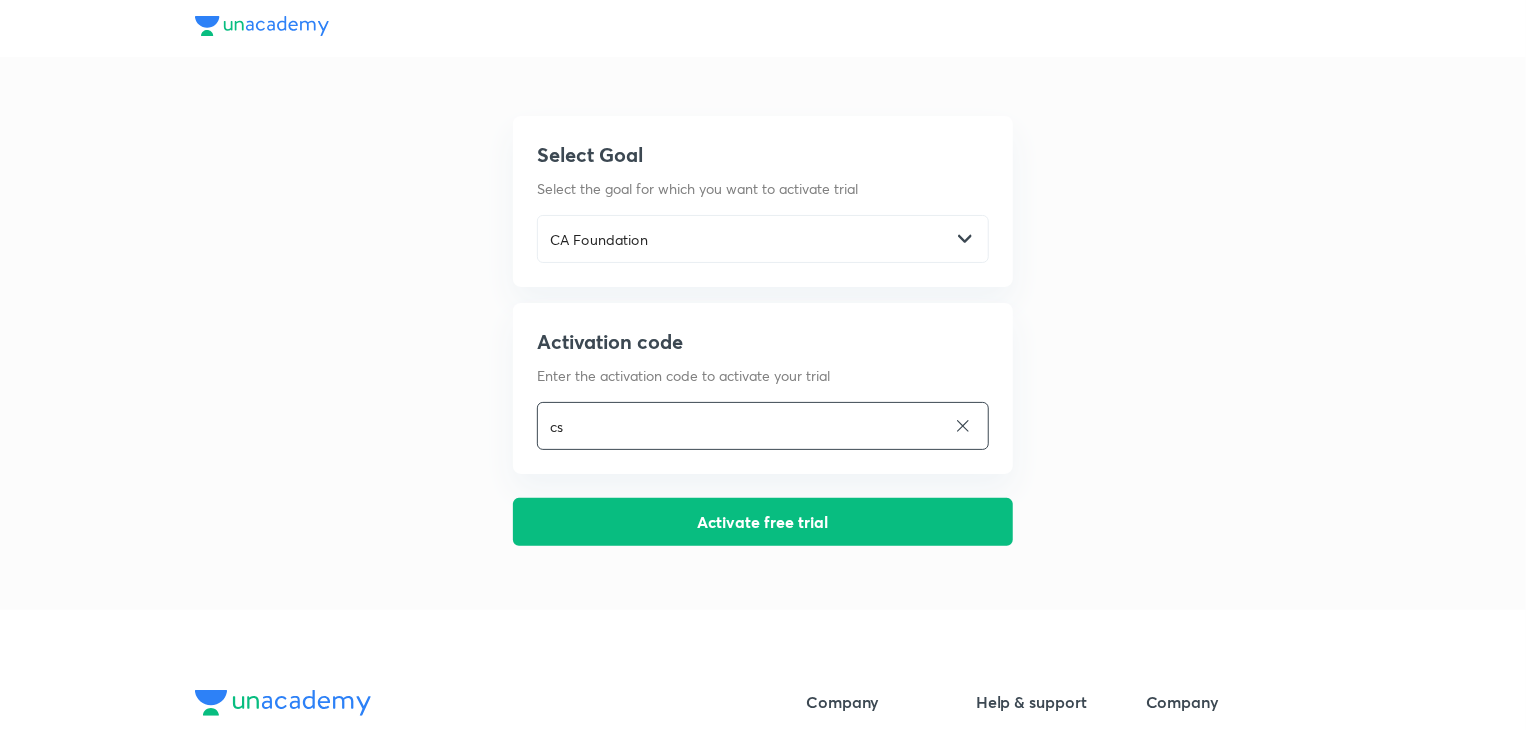 type on "c" 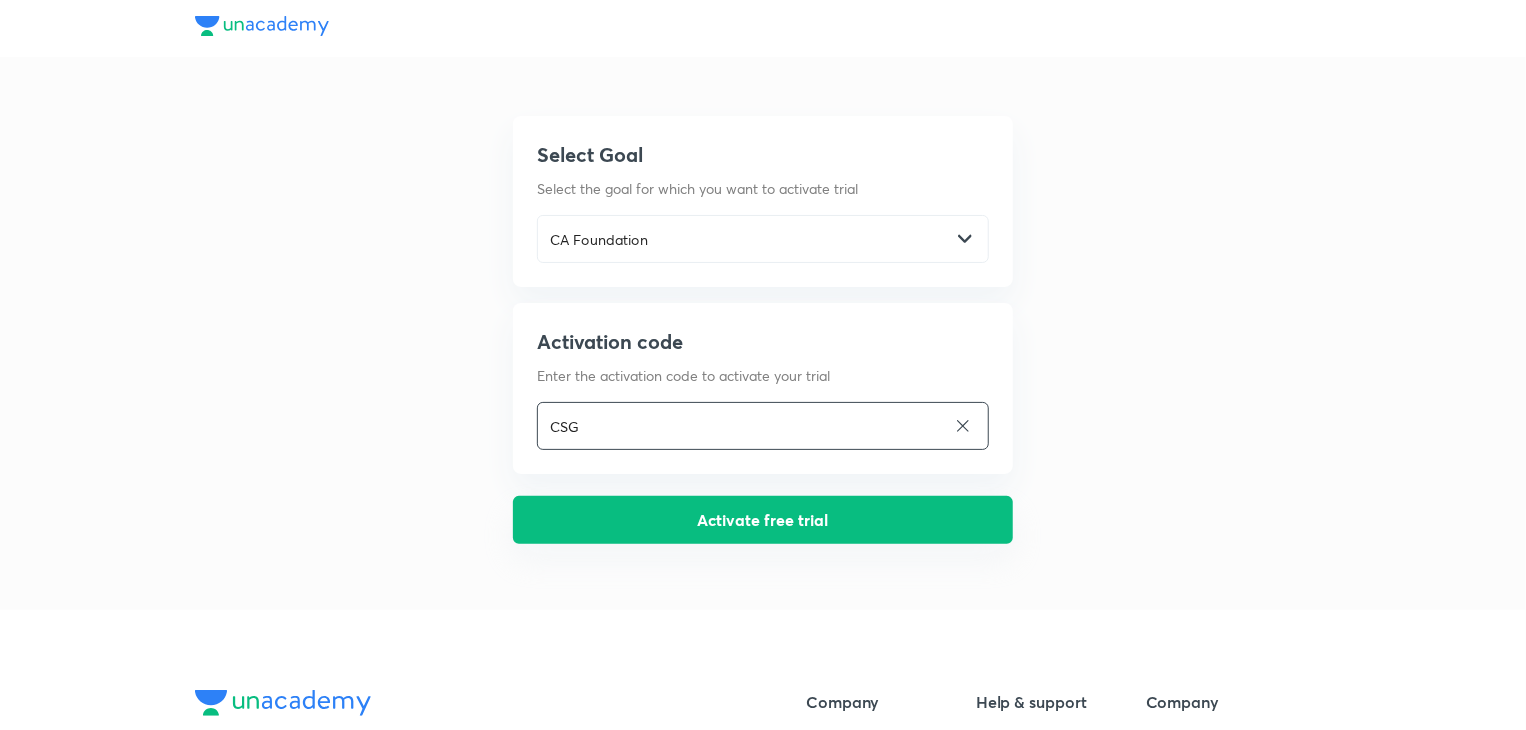 type on "CSG" 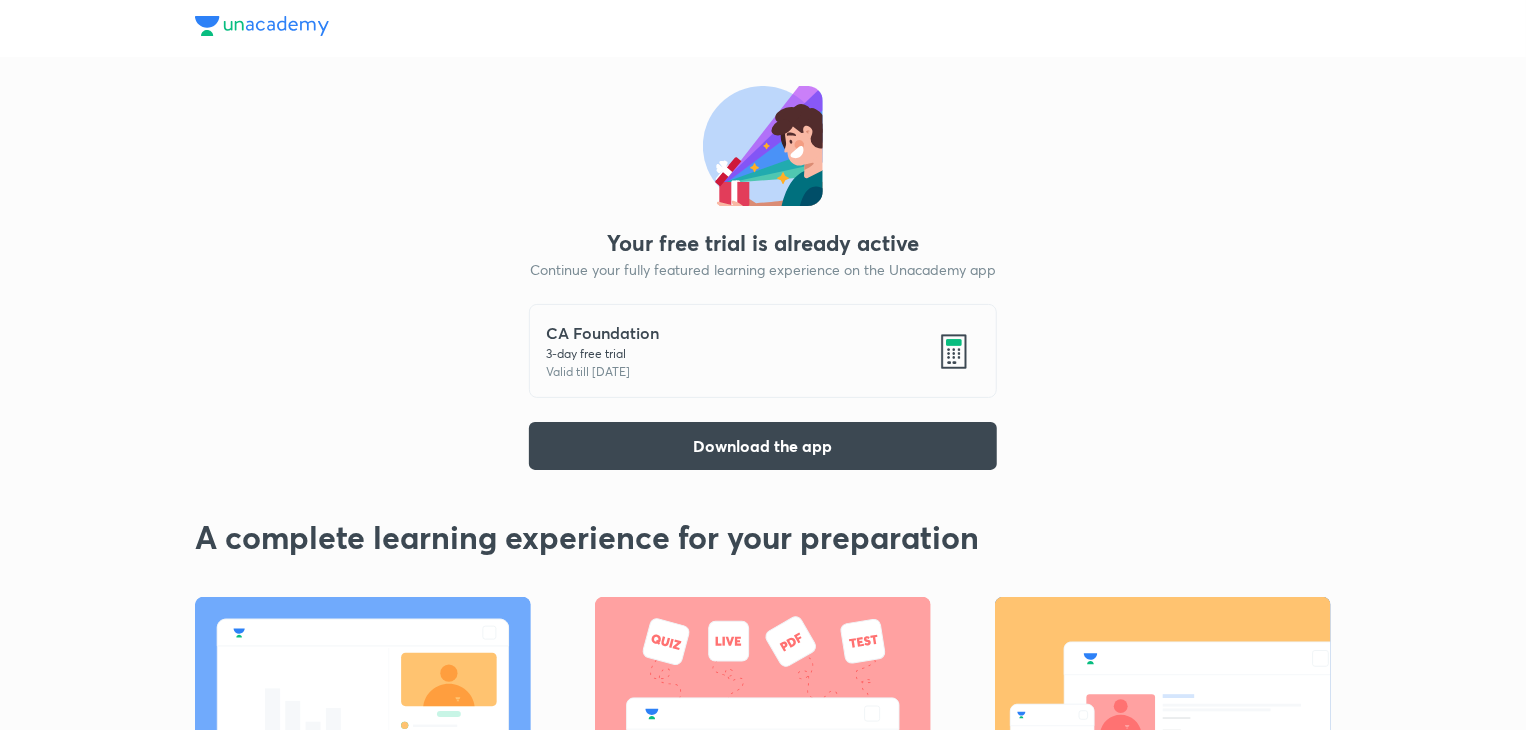 scroll, scrollTop: 0, scrollLeft: 0, axis: both 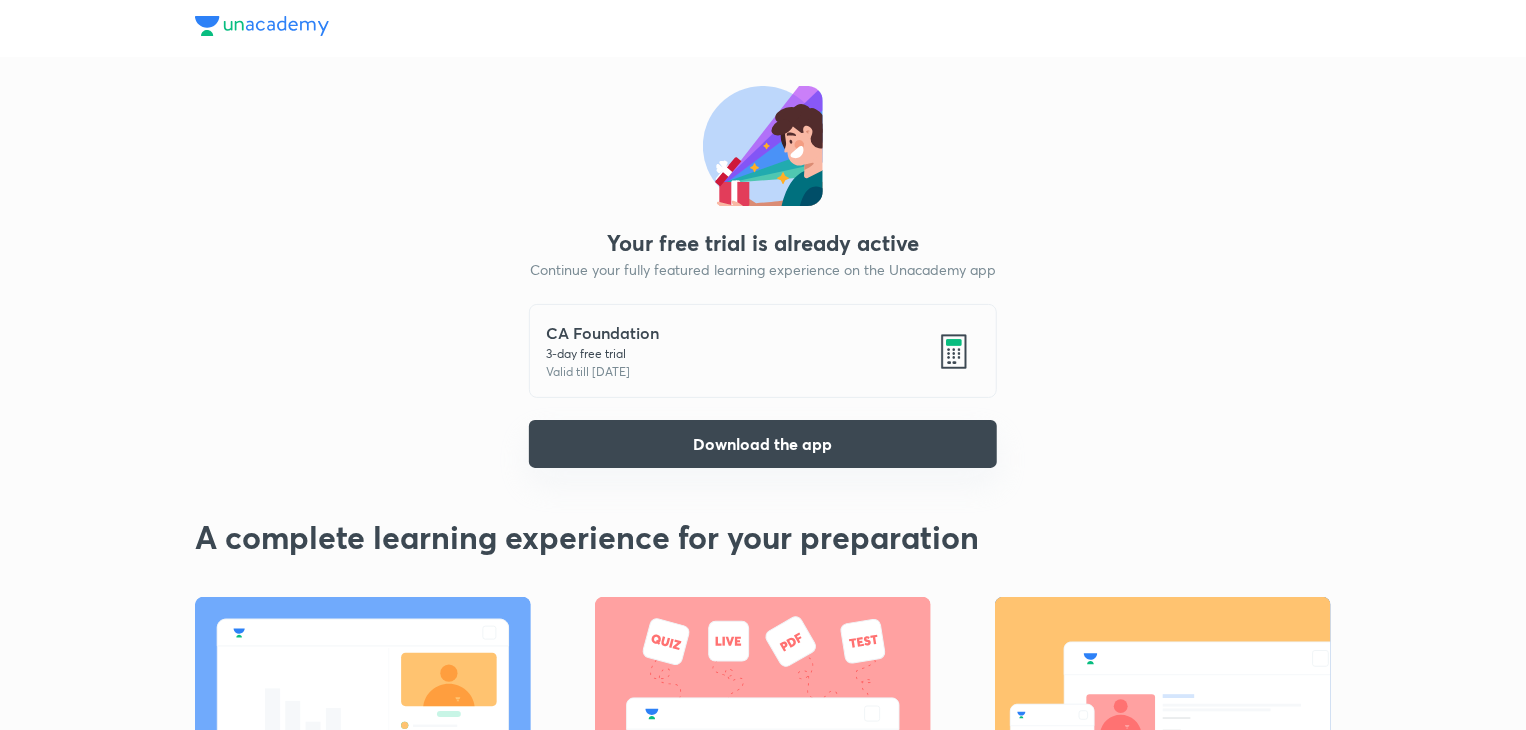 click on "Download the app" at bounding box center (763, 444) 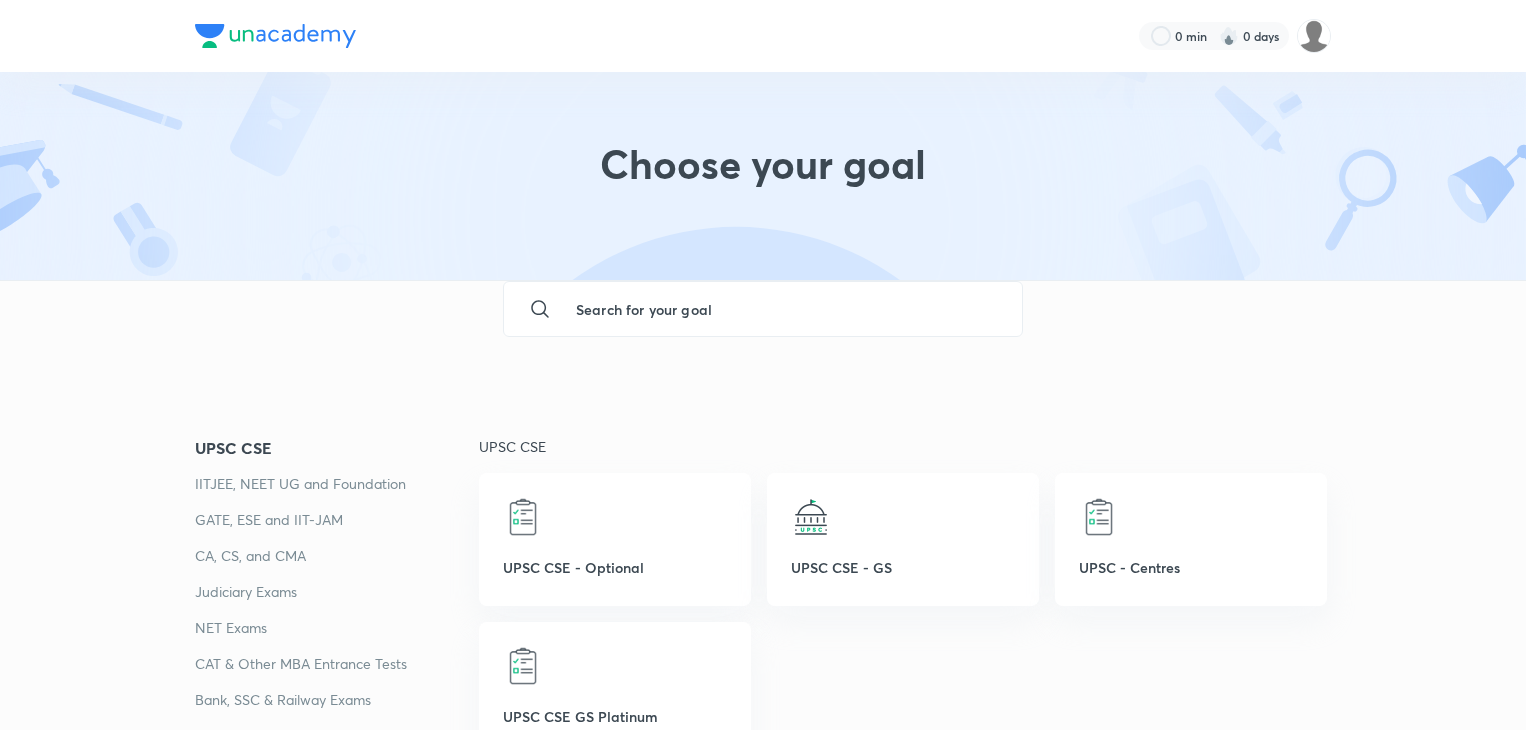 scroll, scrollTop: 232, scrollLeft: 0, axis: vertical 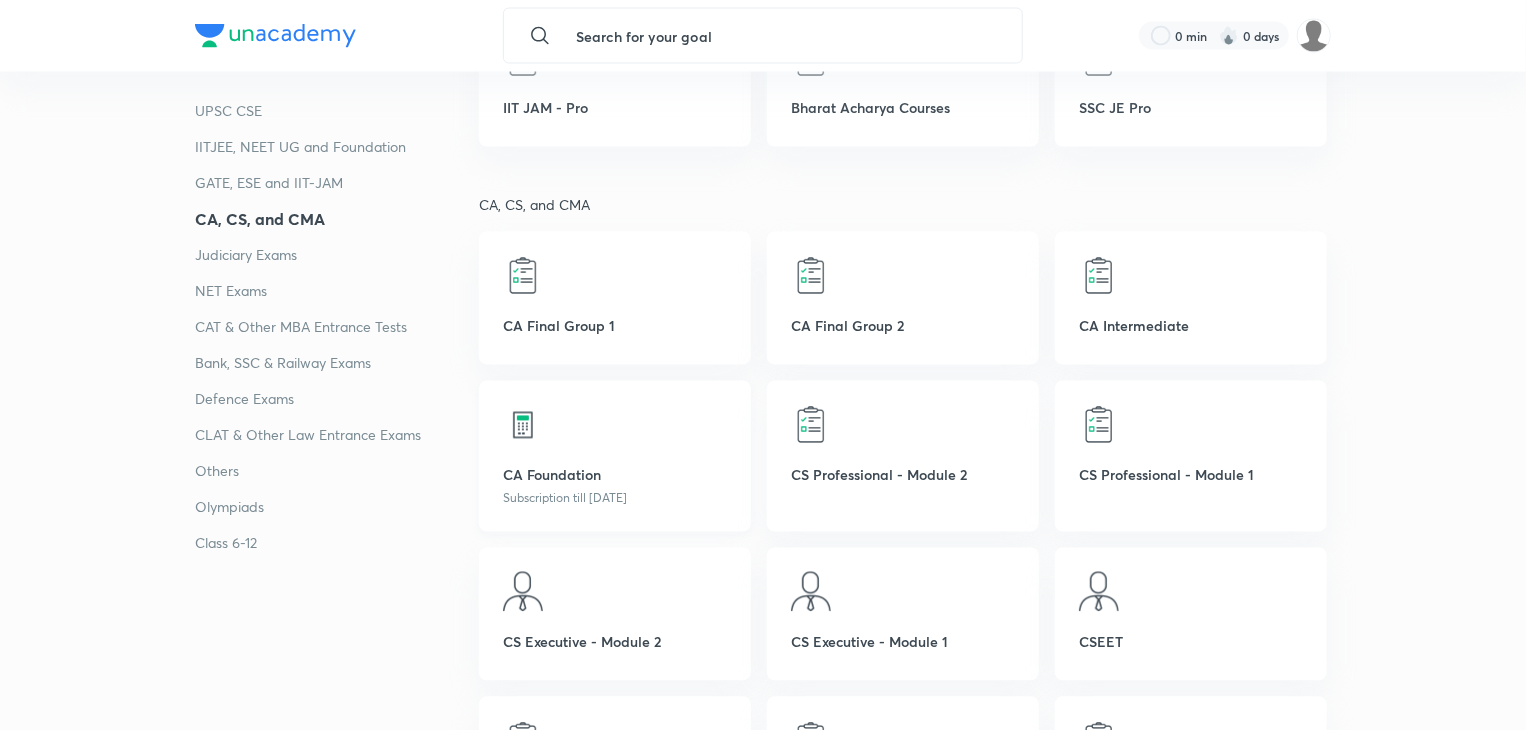 click on "CA Foundation Subscription till [DATE]" at bounding box center (615, 456) 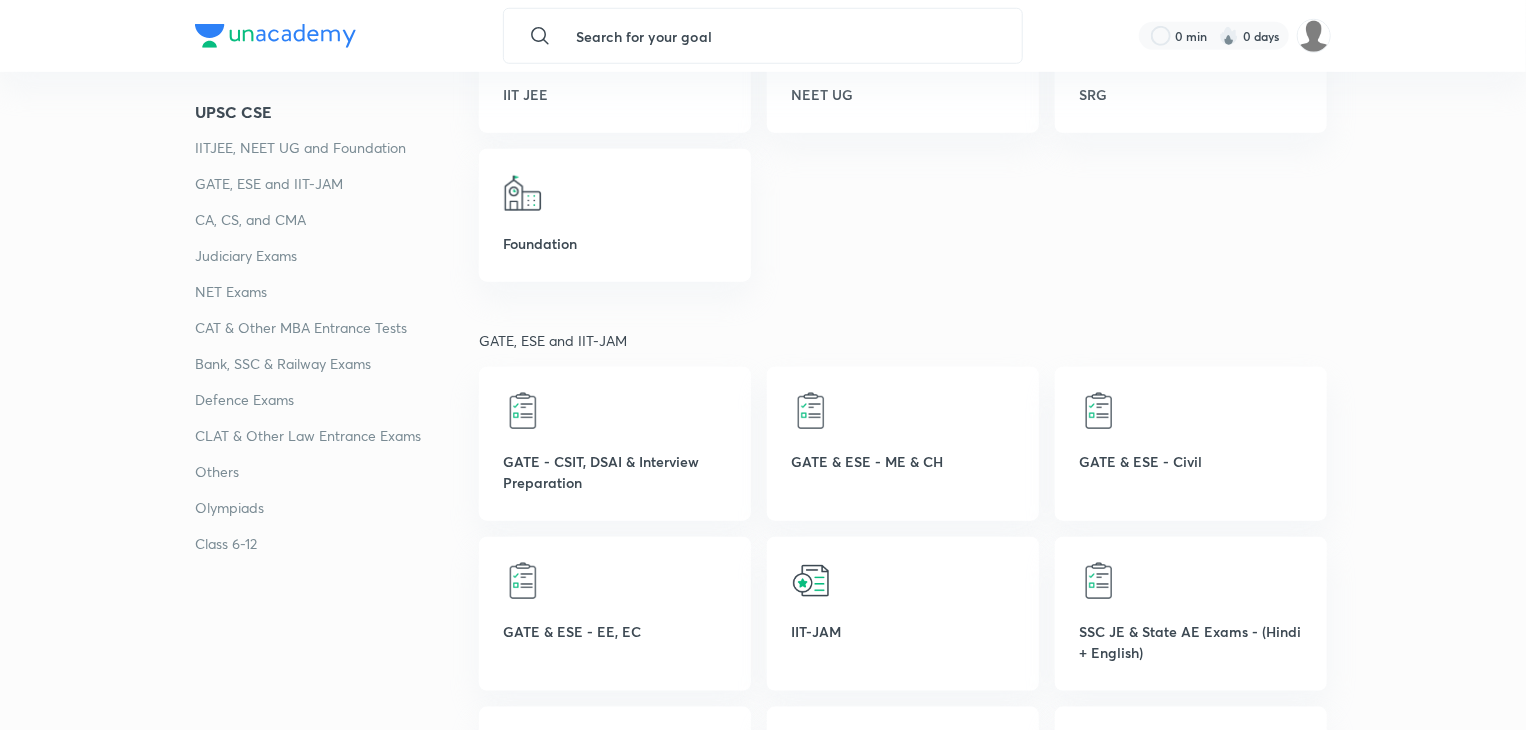 scroll, scrollTop: 0, scrollLeft: 0, axis: both 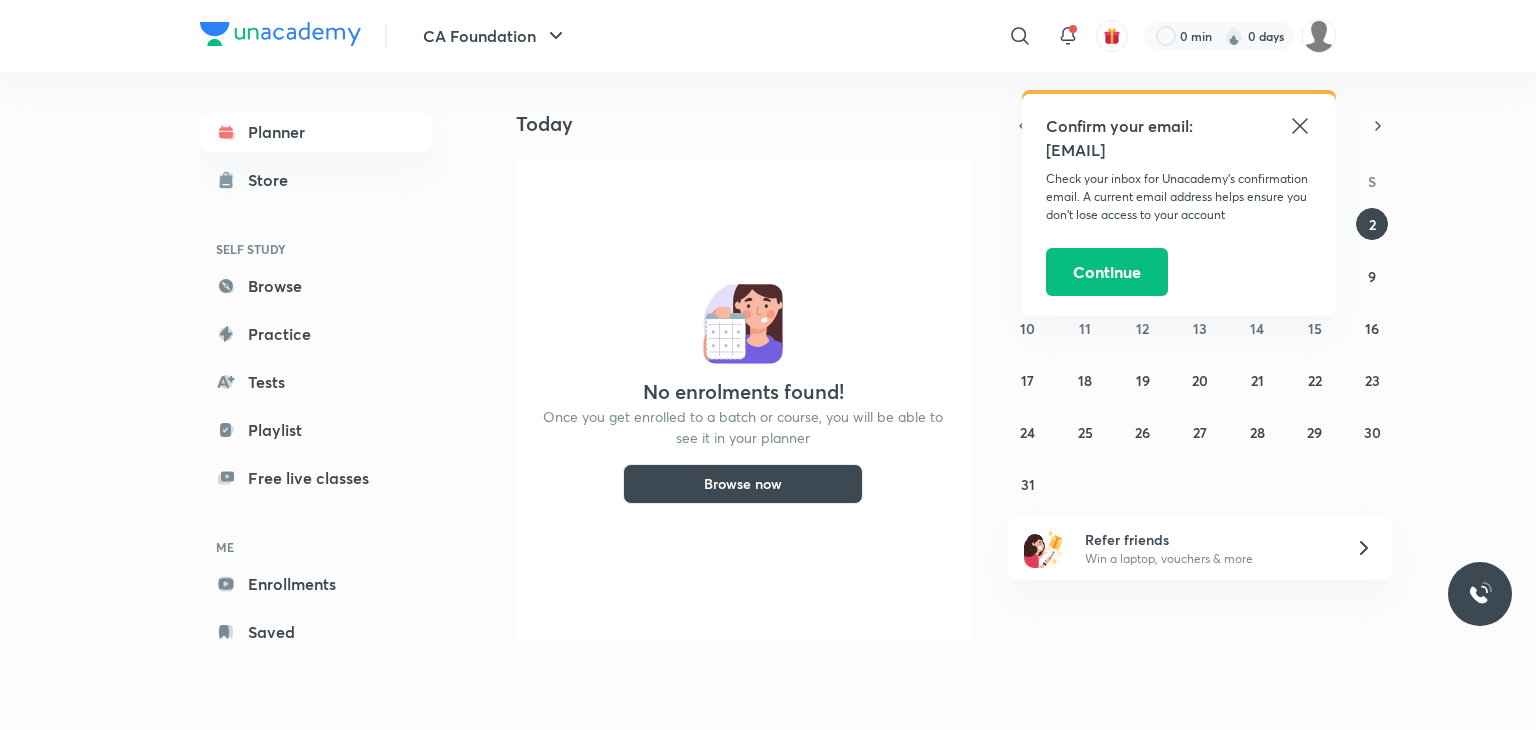 click on "Confirm your email:   [EMAIL] Check your inbox for Unacademy’s confirmation email. A current email address helps ensure you don’t lose access to your account Continue" at bounding box center [1179, 205] 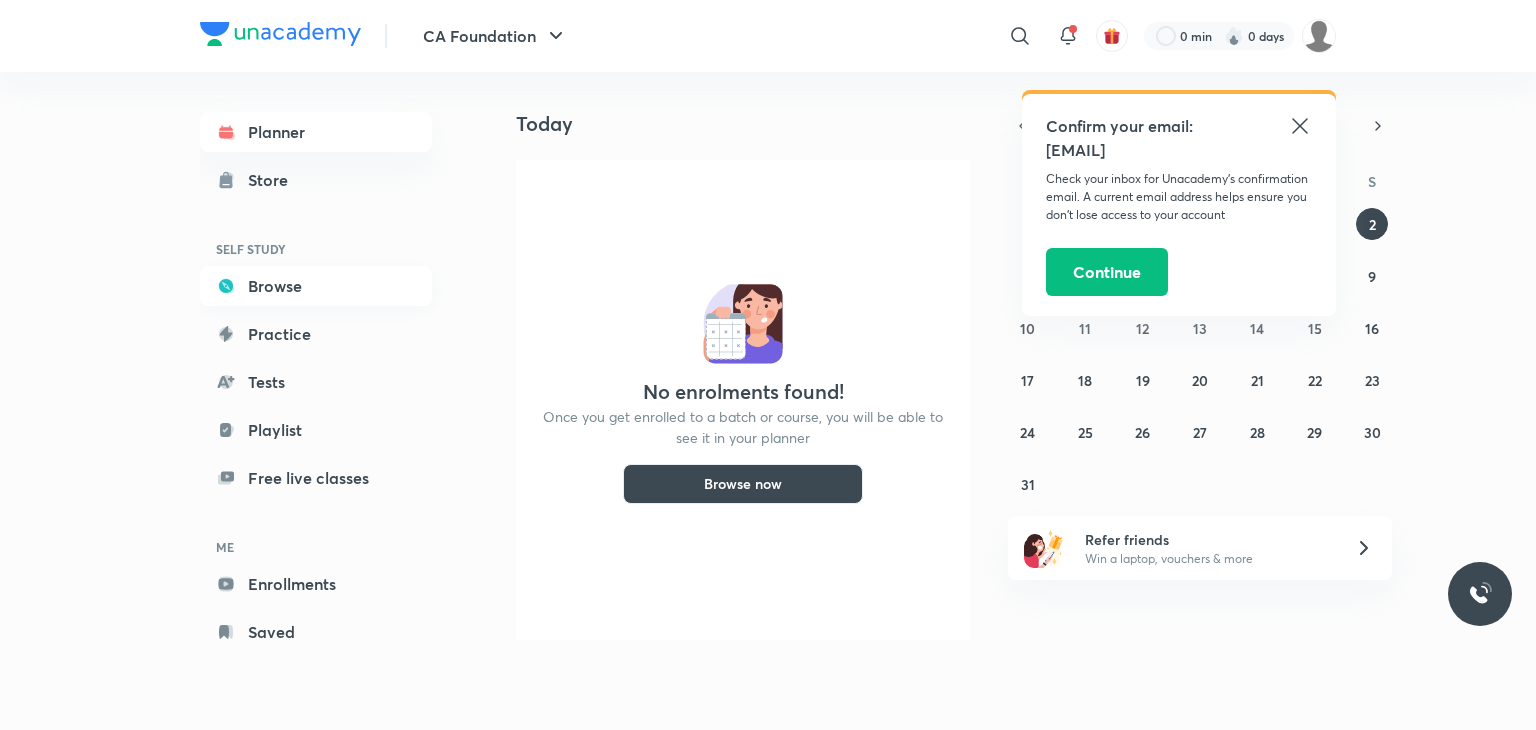 click on "Browse" at bounding box center [316, 286] 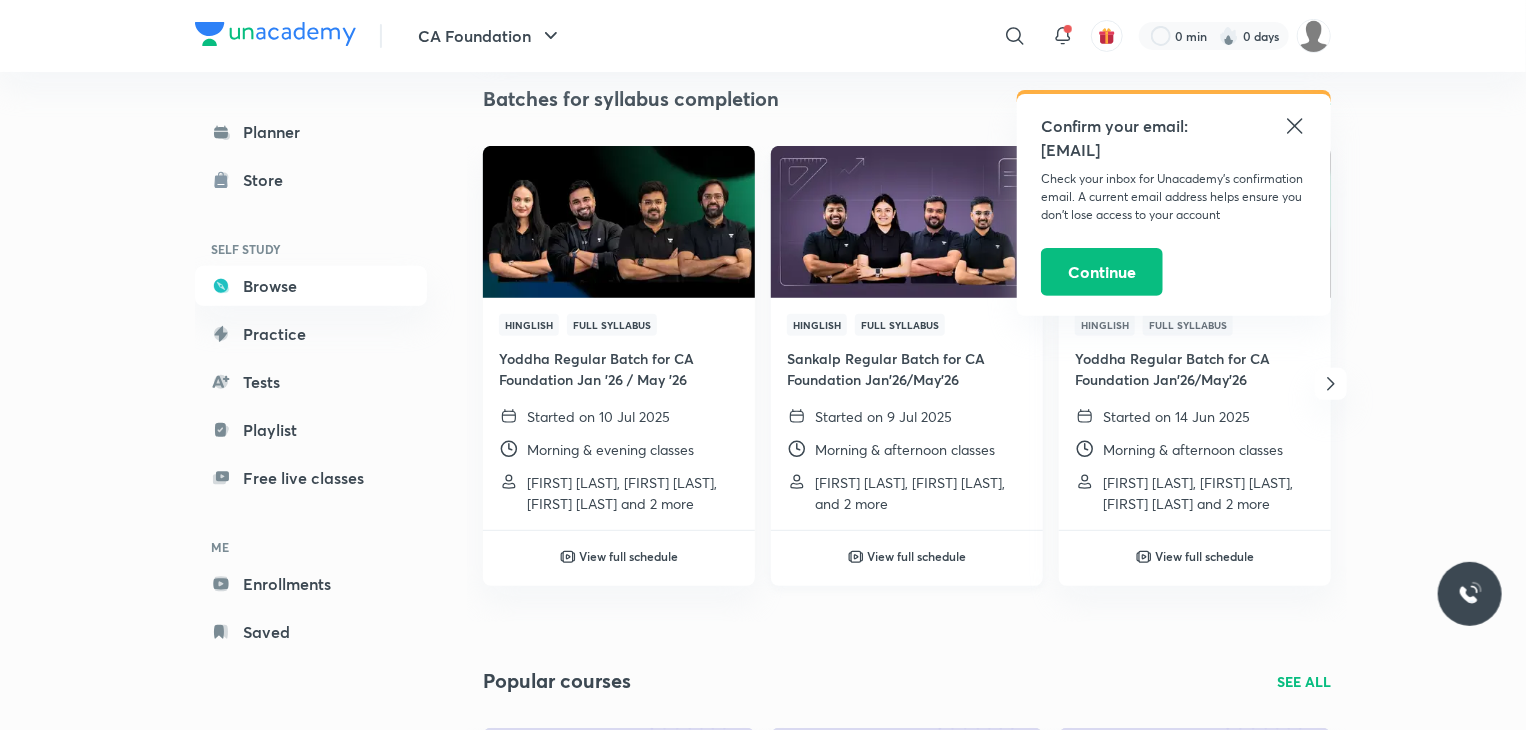 scroll, scrollTop: 208, scrollLeft: 0, axis: vertical 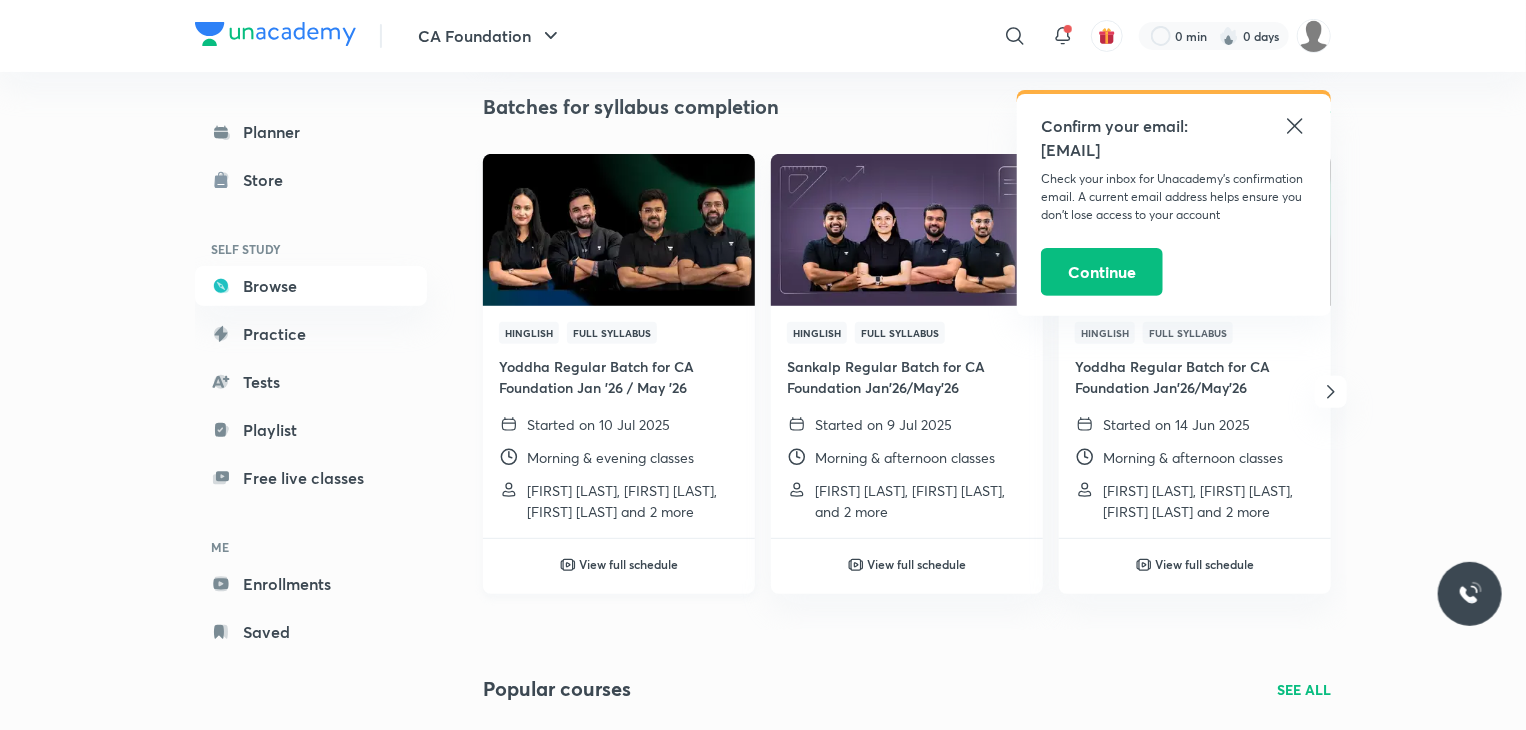click at bounding box center [618, 229] 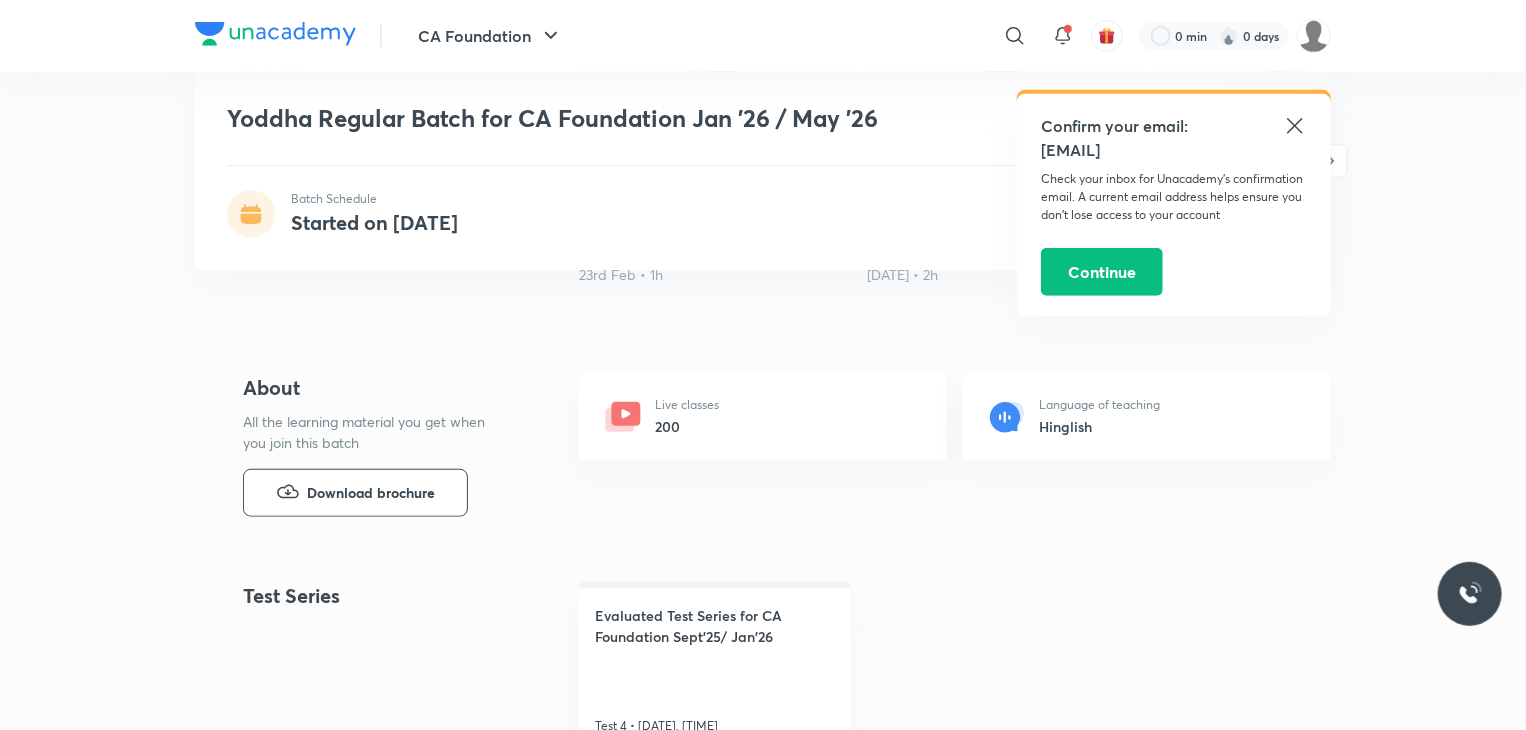 scroll, scrollTop: 606, scrollLeft: 0, axis: vertical 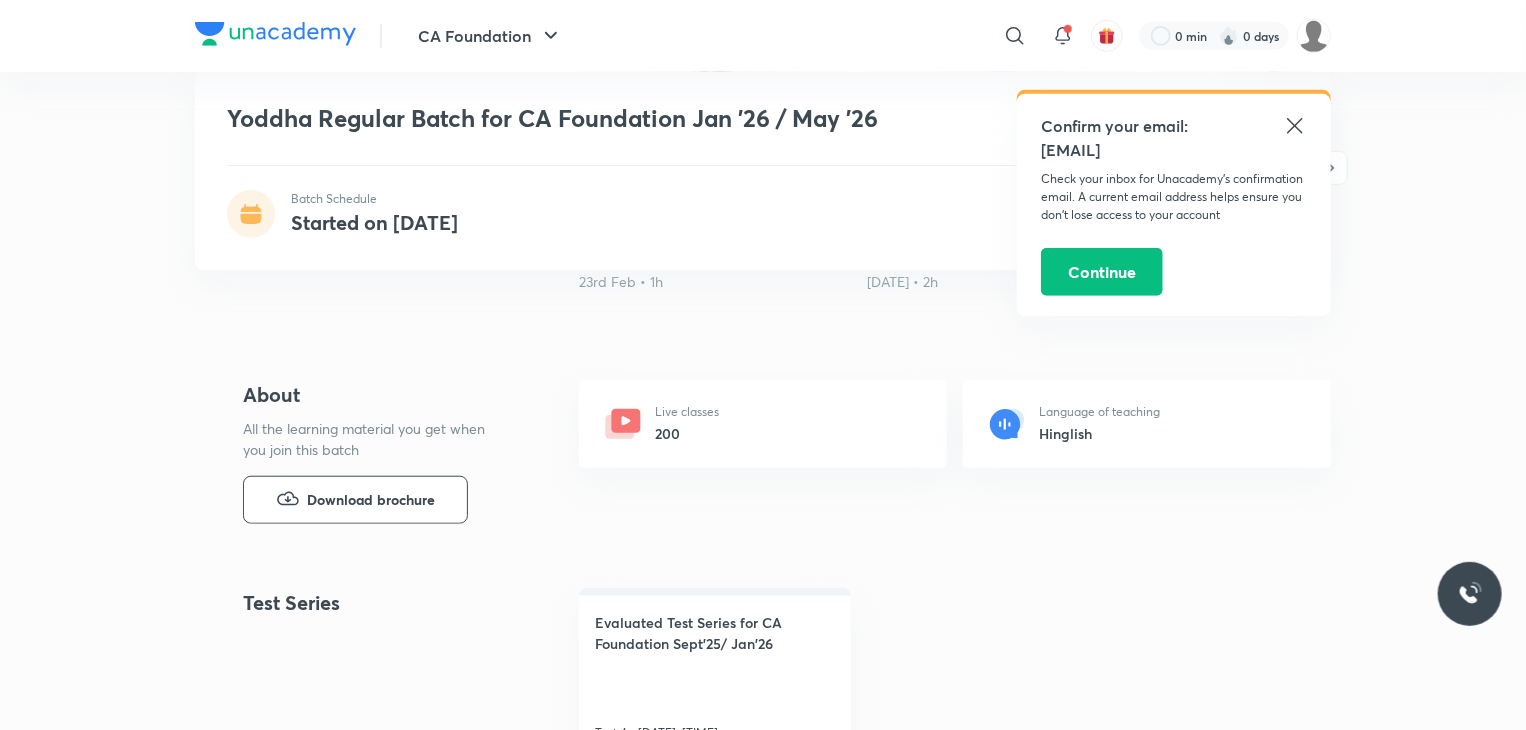 click on "200" at bounding box center [687, 433] 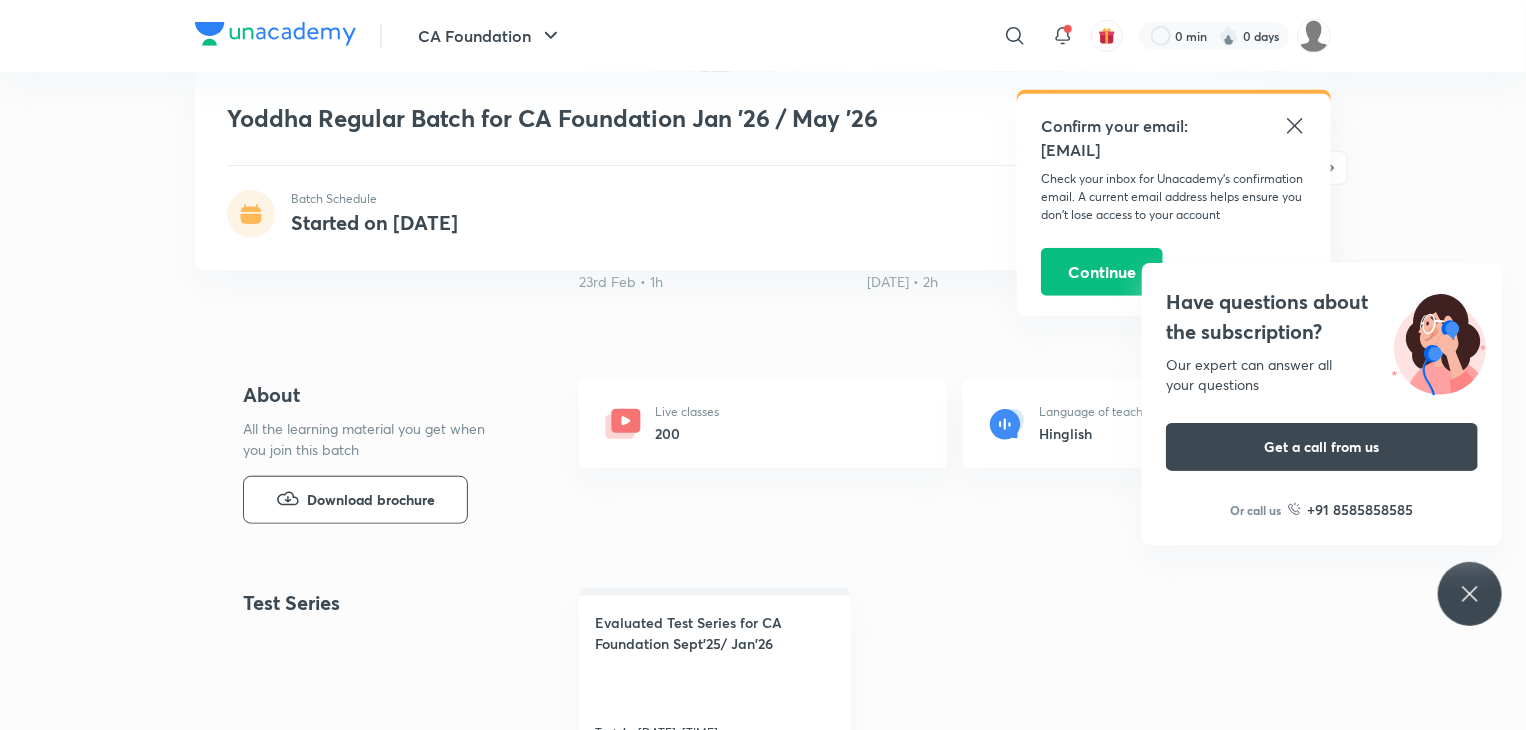 click 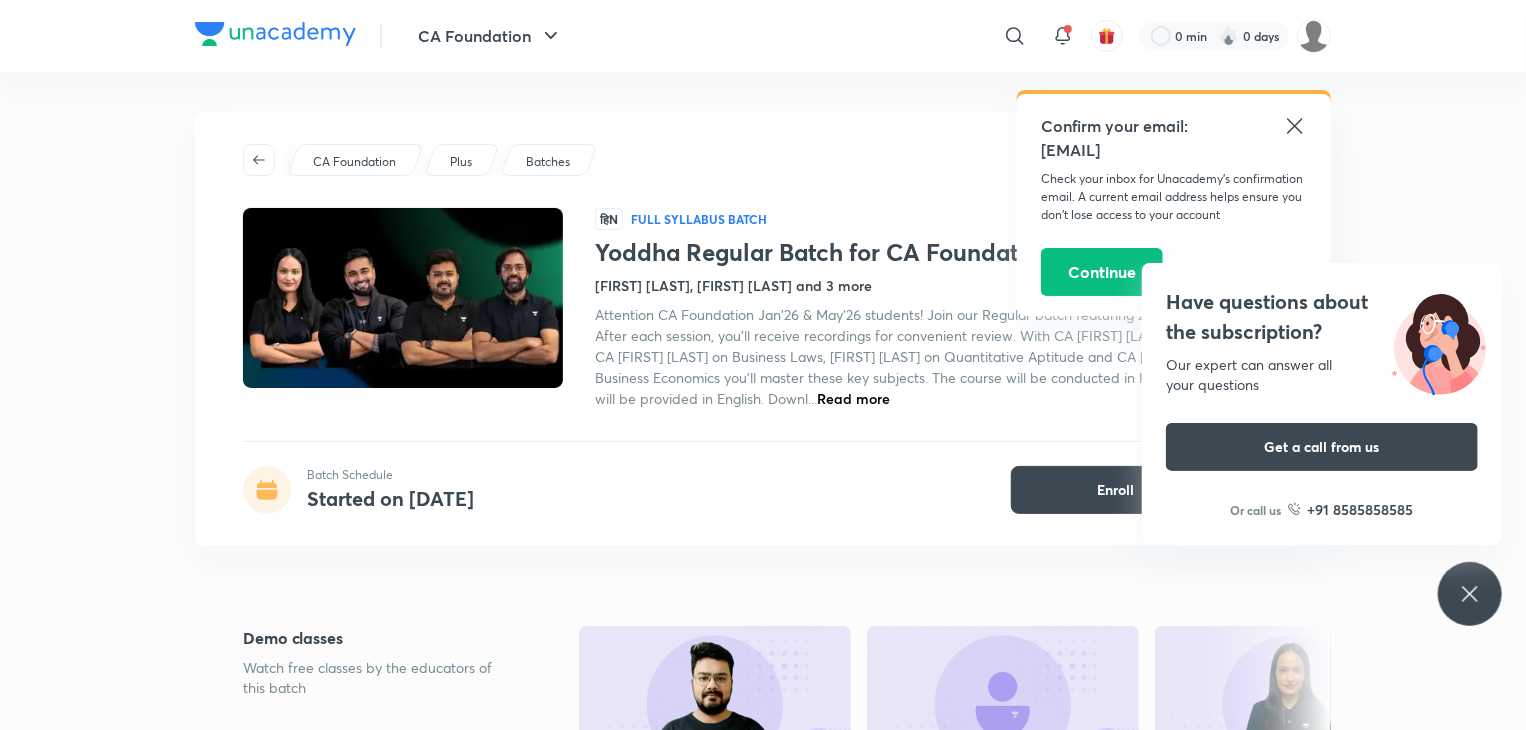 scroll, scrollTop: 87, scrollLeft: 0, axis: vertical 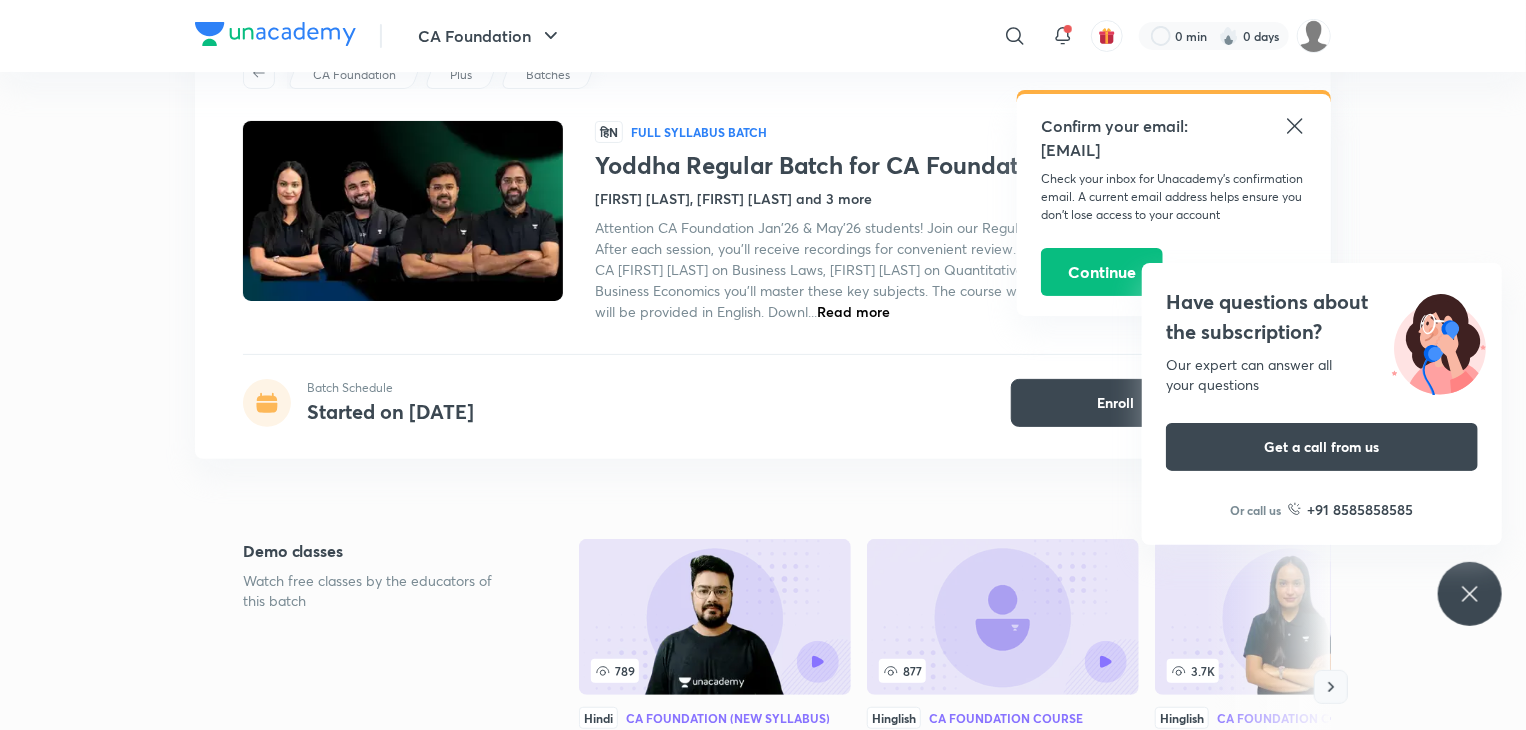 click 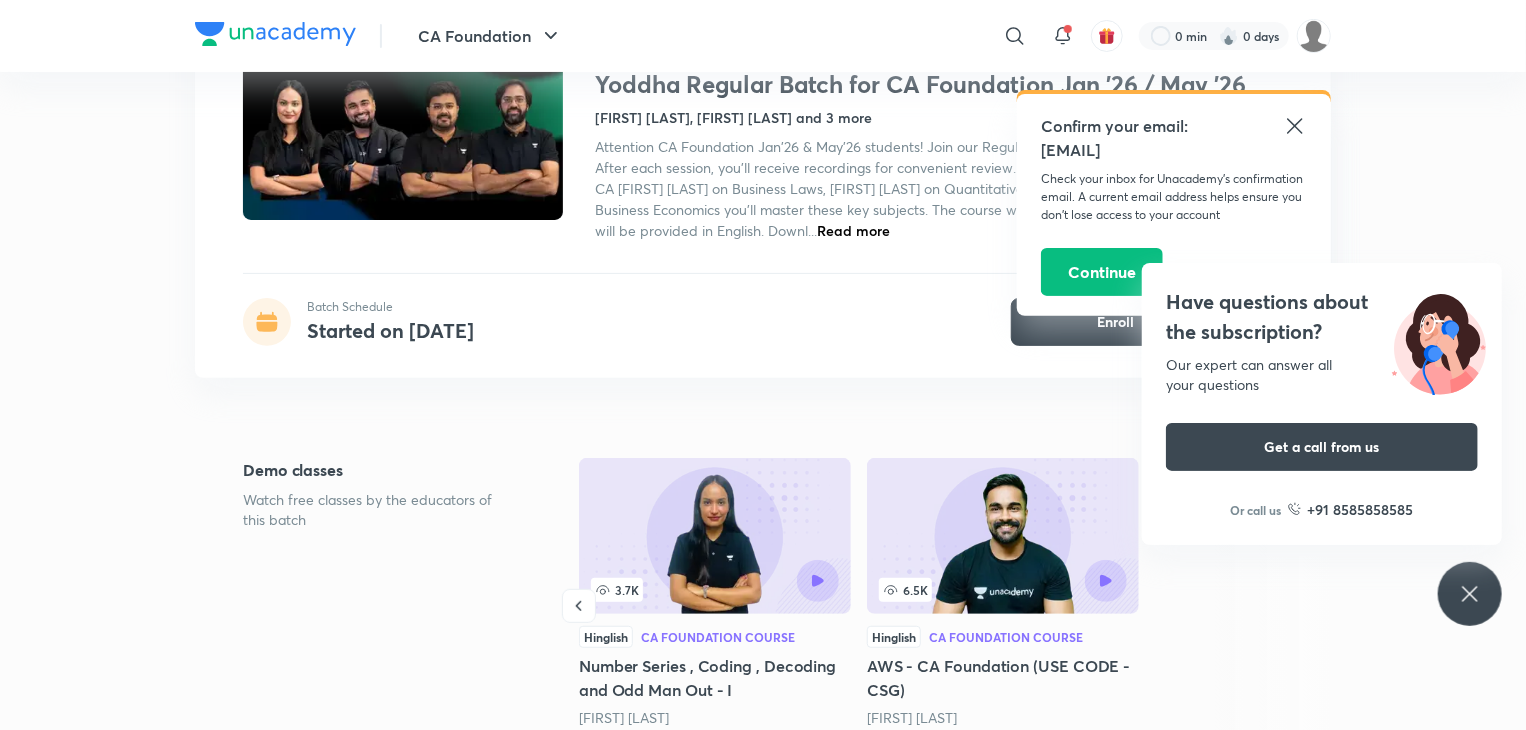 scroll, scrollTop: 168, scrollLeft: 0, axis: vertical 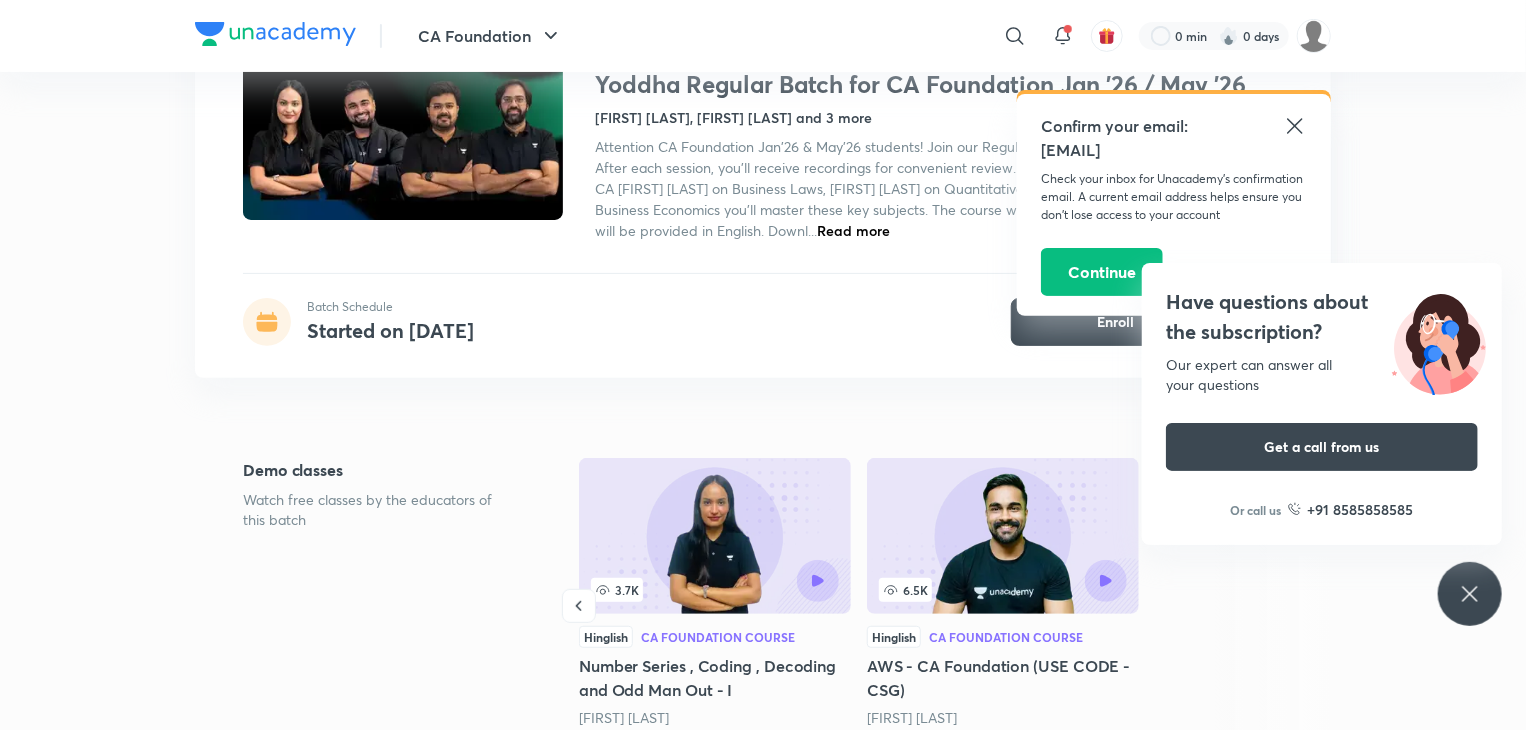 click on "CA Foundation ​ Confirm your email:   [EMAIL] Check your inbox for Unacademy’s confirmation email. A current email address helps ensure you don’t lose access to your account Continue 0 min 0 days Yoddha Regular Batch for CA Foundation Jan '26 / May '26 Batch Schedule Started on [DATE] Enroll CA Foundation Plus Batches हिN Full Syllabus Batch Yoddha Regular Batch for CA Foundation Jan '26 / May '26  [FIRST] [LAST], [FIRST] [LAST] and 3 more Attention CA Foundation Jan'26 & May'26 students! Join our Regular batch featuring 200+ Live Classes. After each session, you'll receive recordings for convenient review. With CA [FIRST] [LAST] on Accounting, CA [FIRST] [LAST] on Business Laws, [FIRST] [LAST] on Quantitative Aptitude and CA [FIRST] [LAST] on Business Economics you'll master these key subjects. The course will be conducted in Hinglish, while notes will be provided in English. Downl...  Read more Batch Schedule Started on [DATE] Enroll Demo classes     789 Hindi CA Foundation (New Syllabus)" at bounding box center [763, 2318] 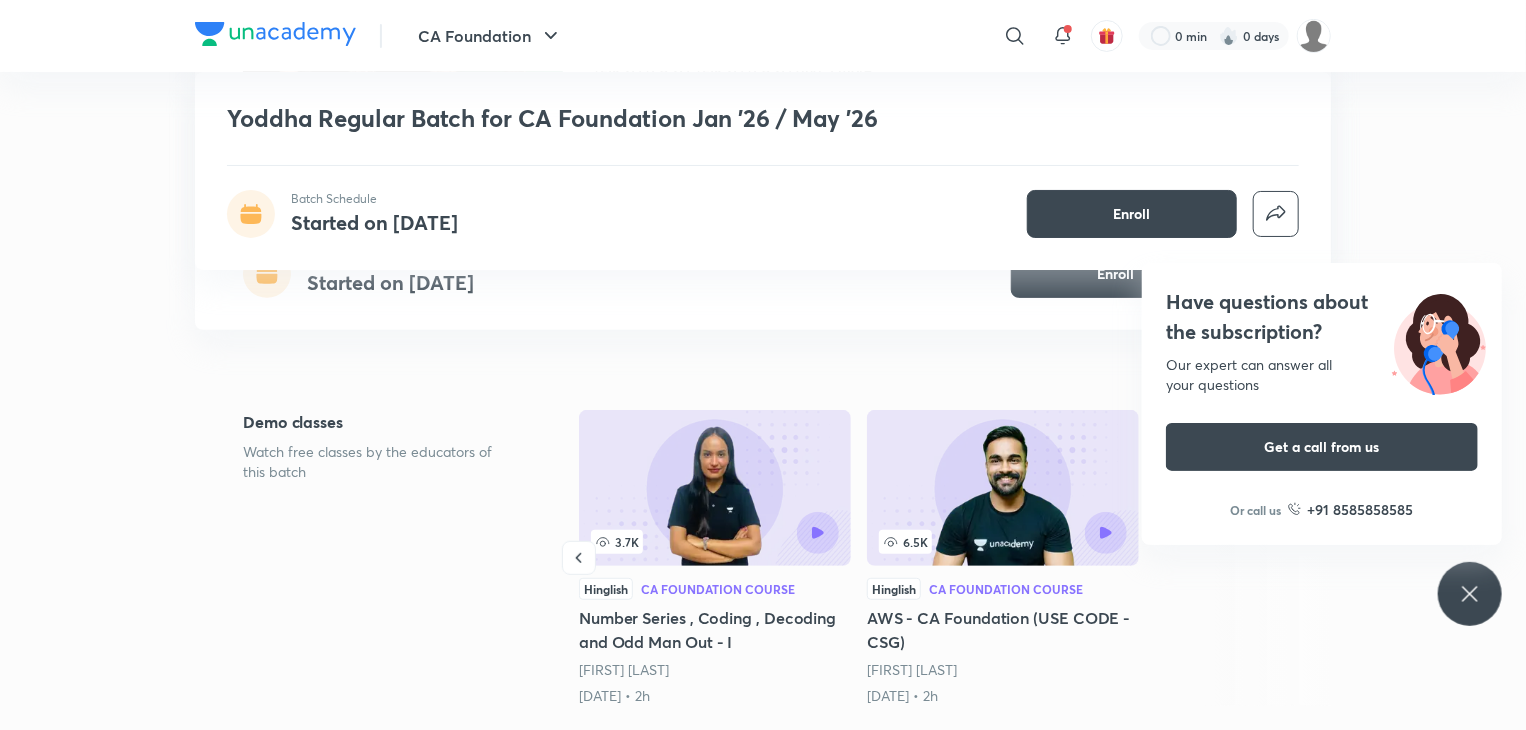 scroll, scrollTop: 350, scrollLeft: 0, axis: vertical 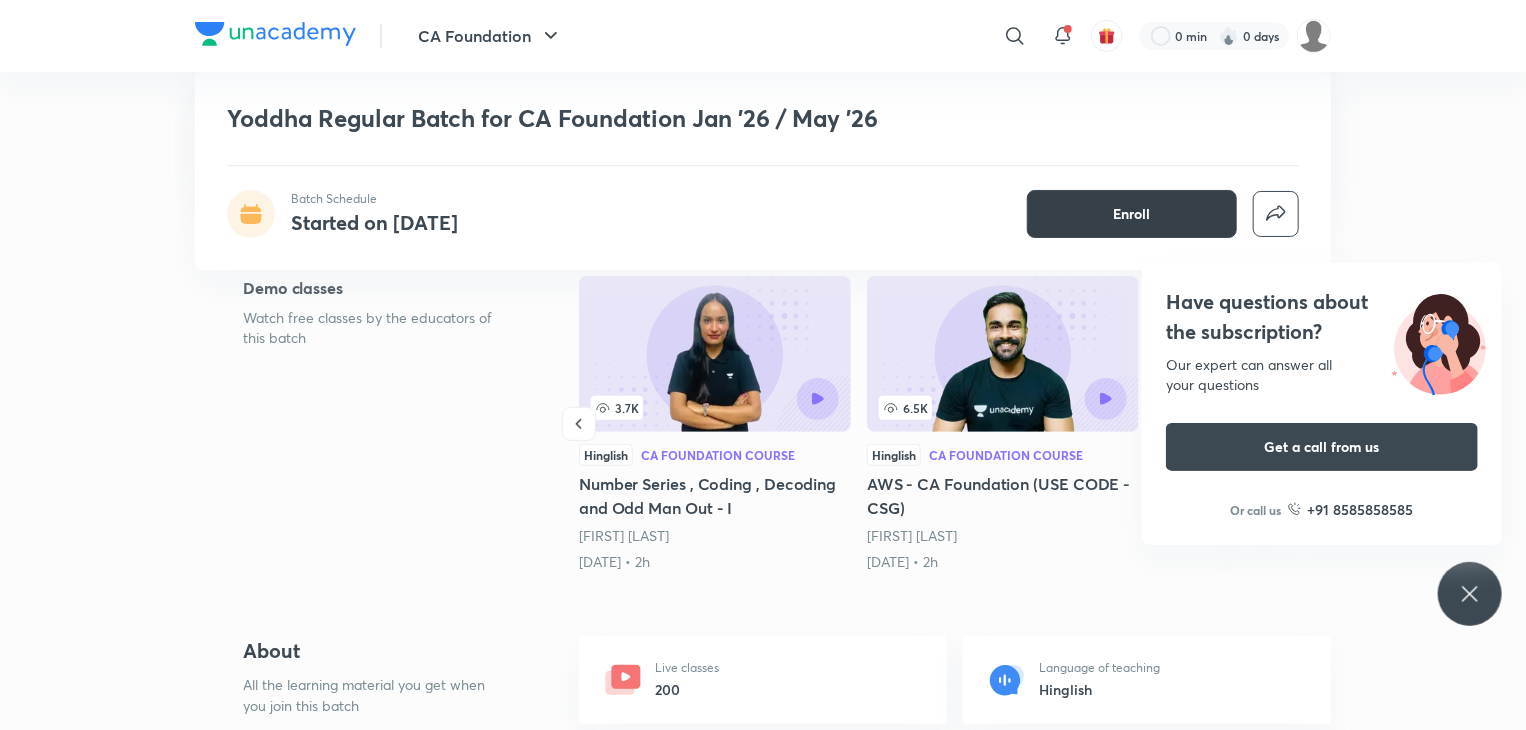 click on "Enroll" at bounding box center [1132, 214] 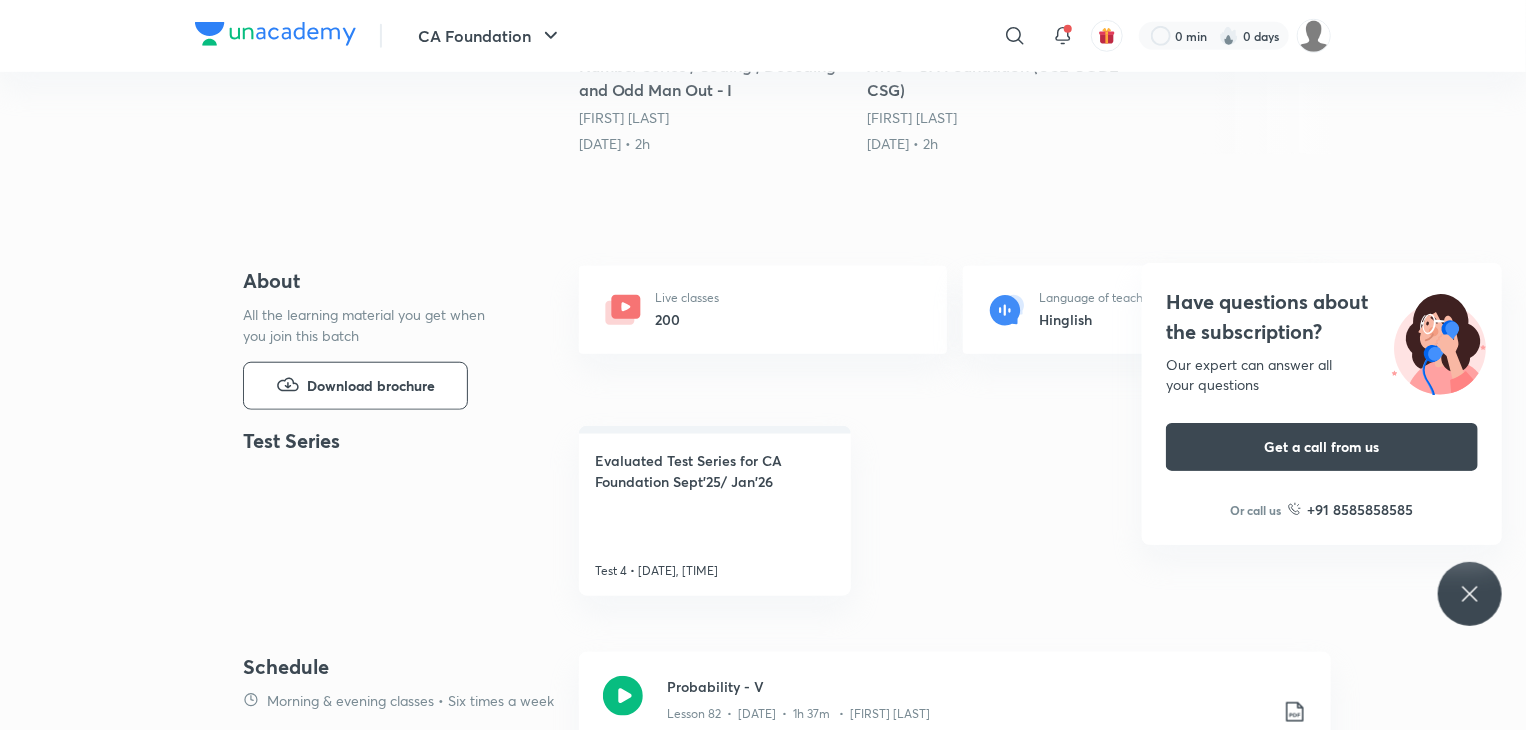 scroll, scrollTop: 0, scrollLeft: 0, axis: both 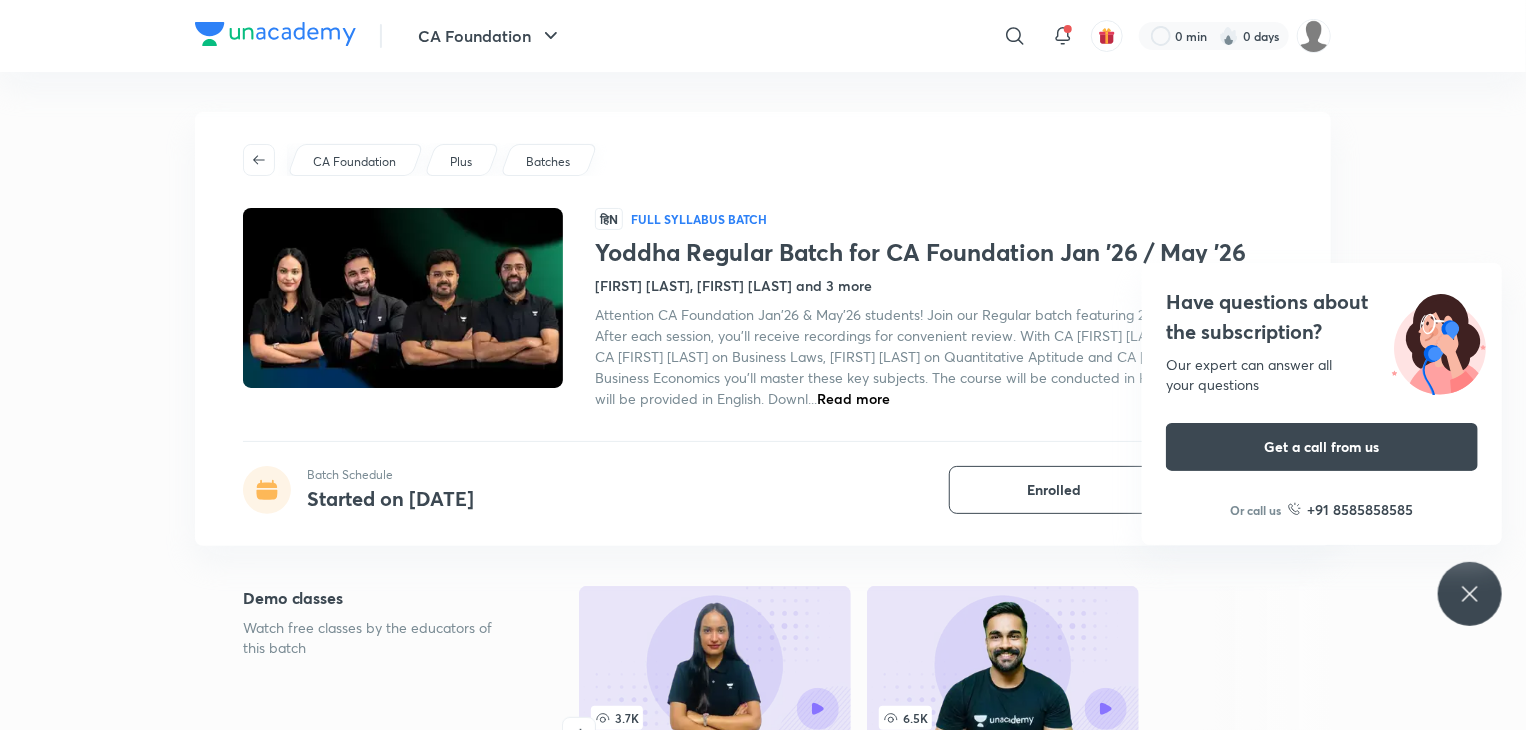 click on "Batches" at bounding box center (548, 162) 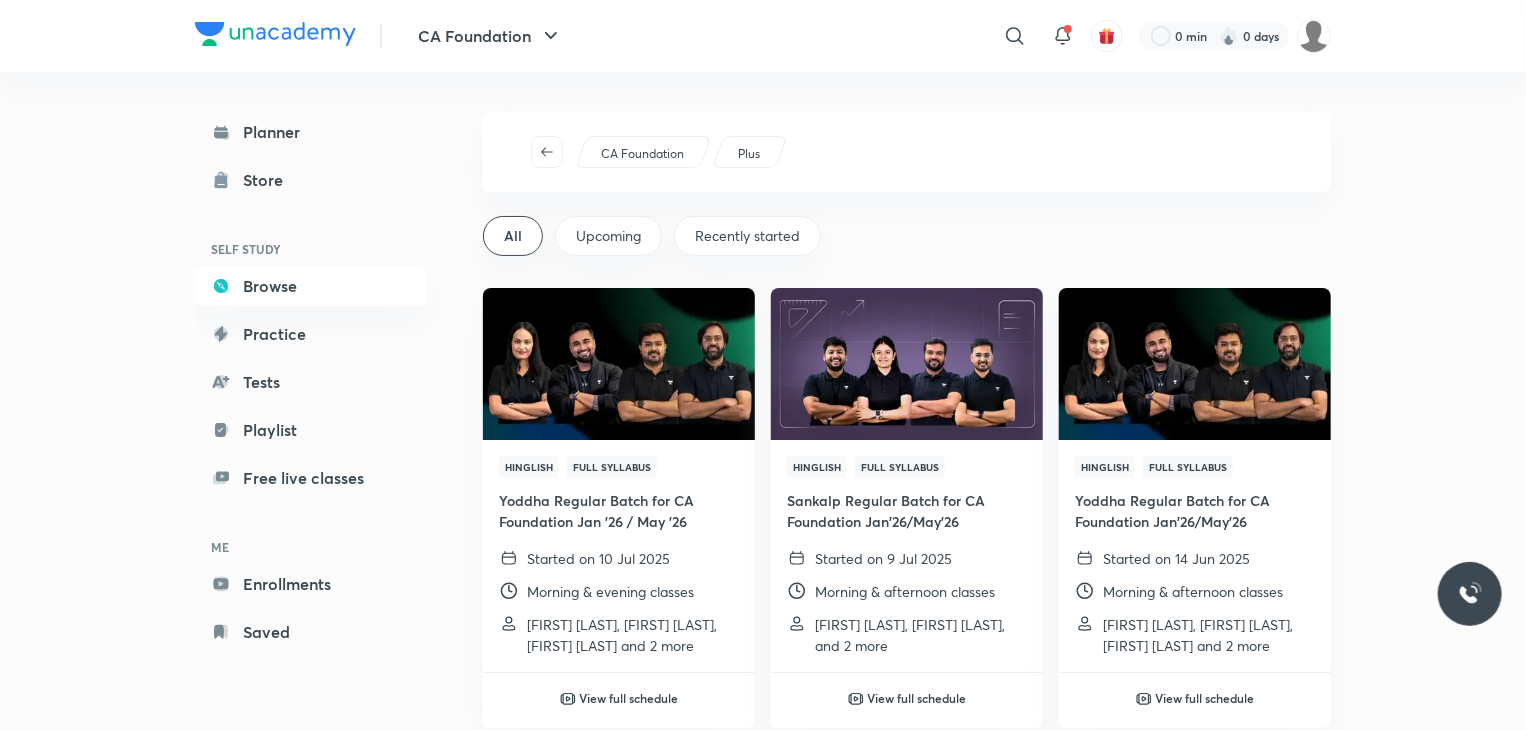 click on "Plus" at bounding box center [749, 154] 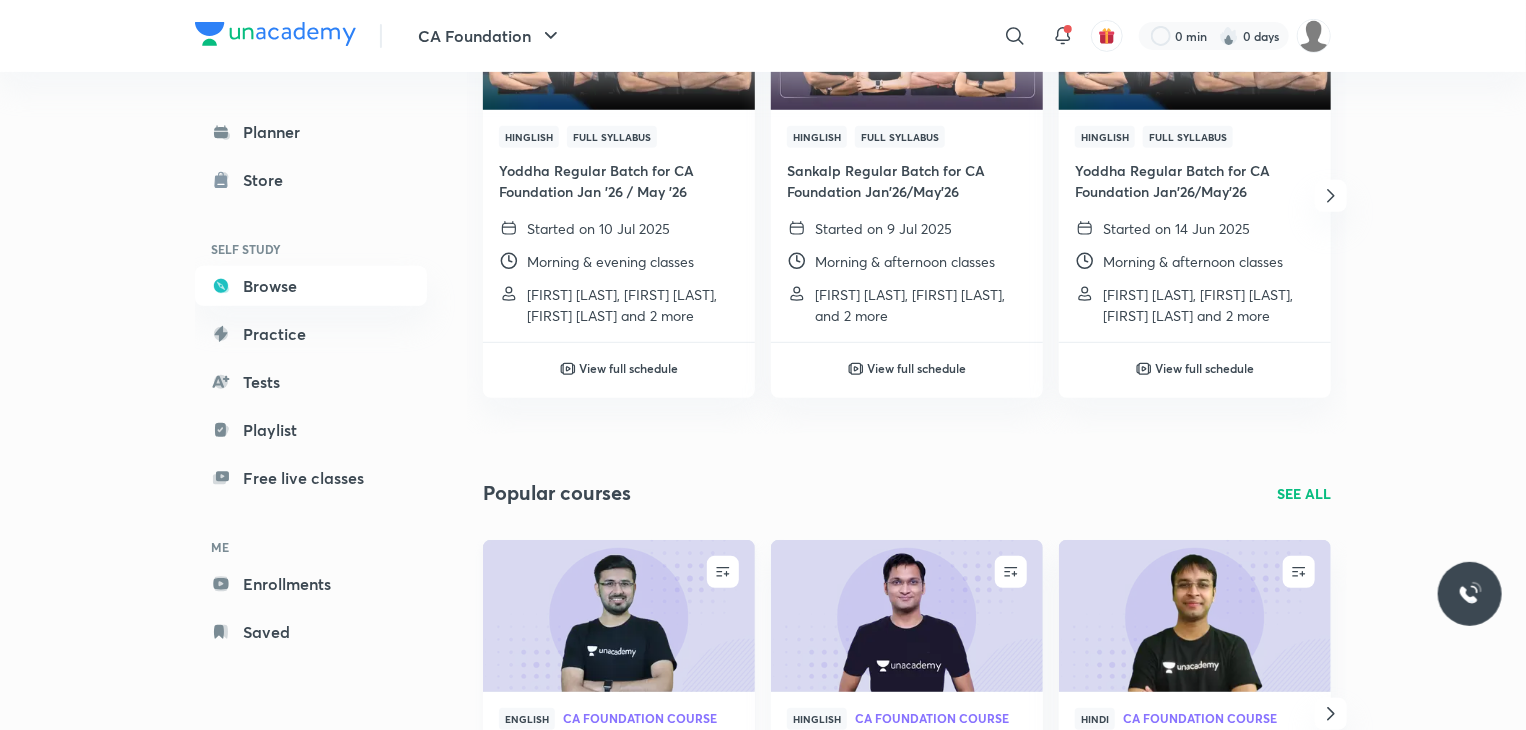 scroll, scrollTop: 374, scrollLeft: 0, axis: vertical 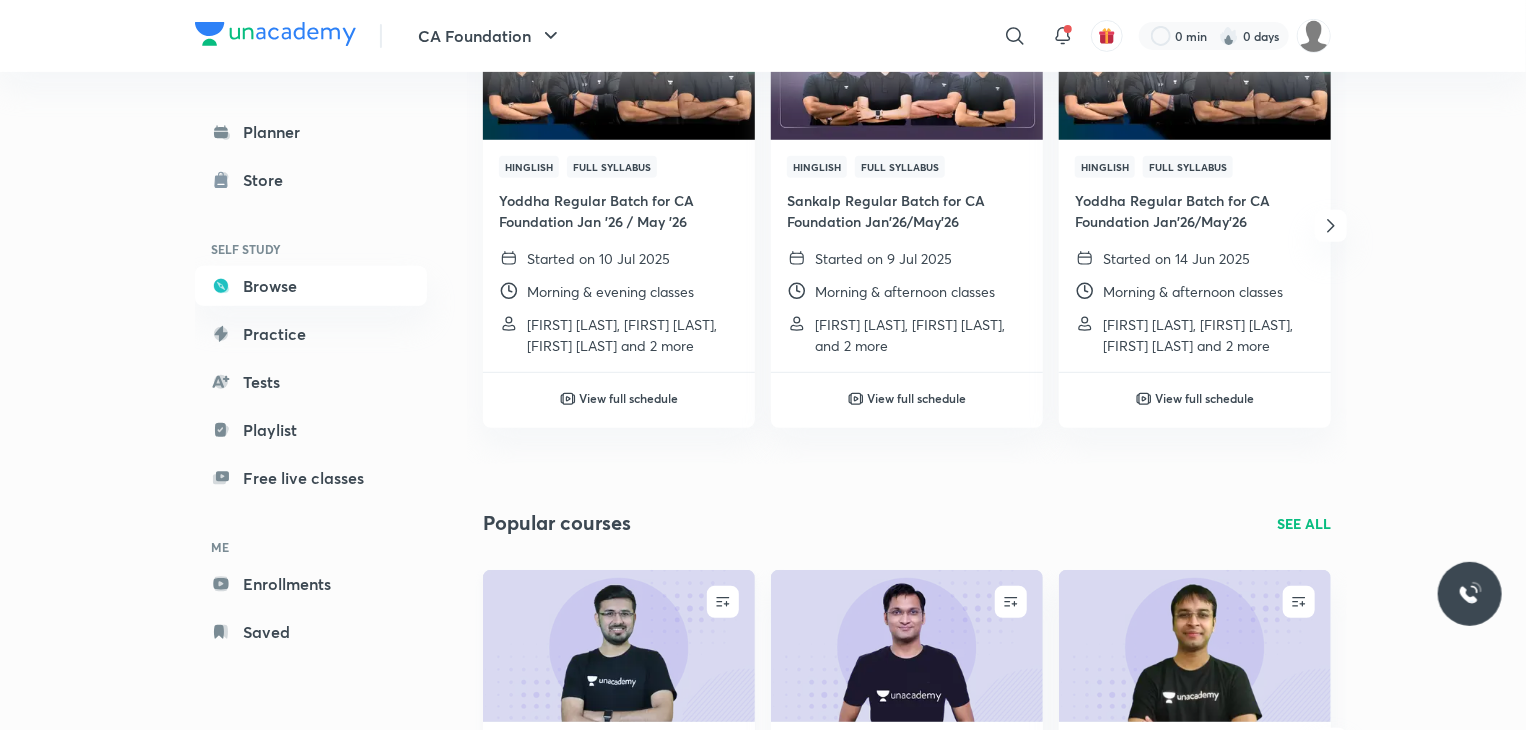 click on "[FIRST] [LAST], [FIRST] [LAST], [FIRST] [LAST] and 2 more" at bounding box center (633, 335) 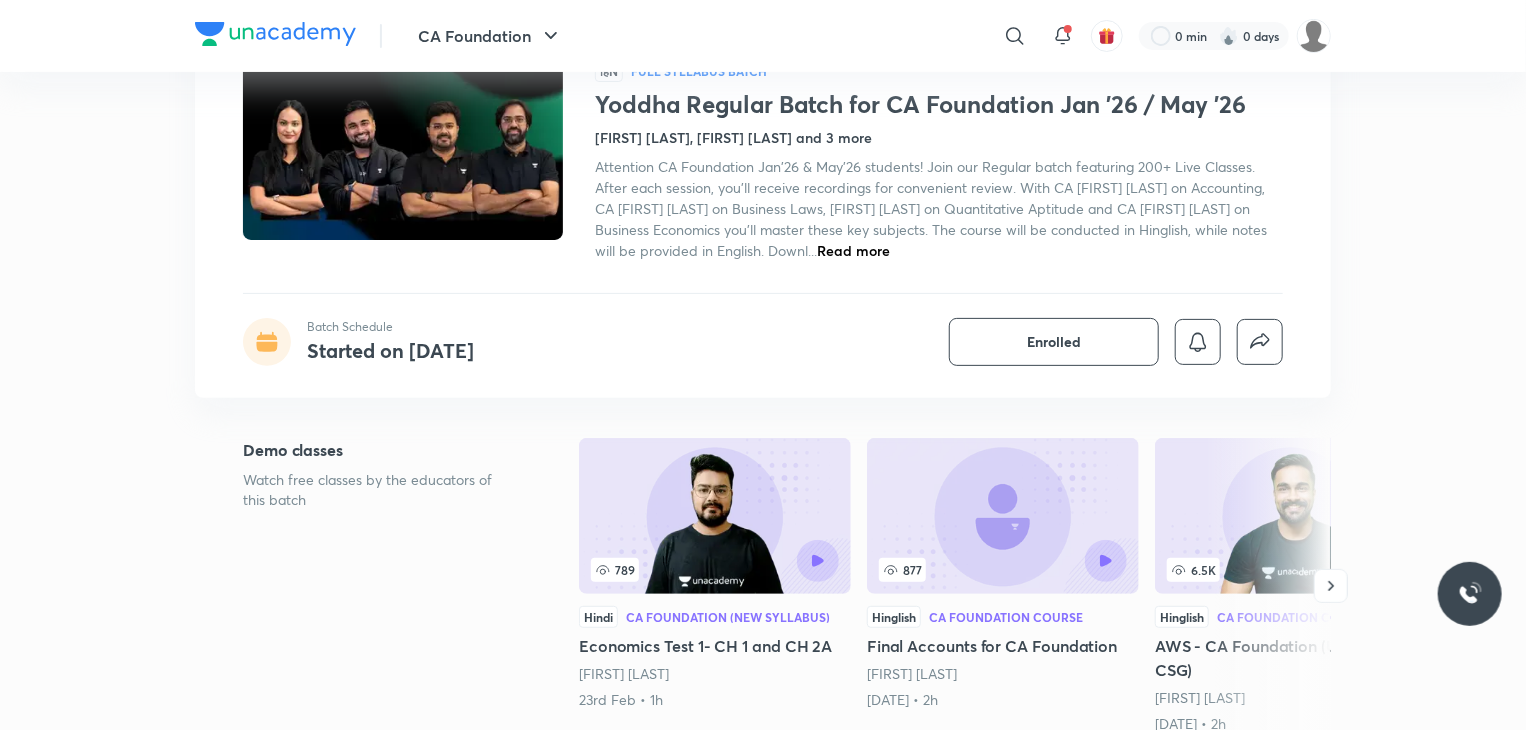 scroll, scrollTop: 151, scrollLeft: 0, axis: vertical 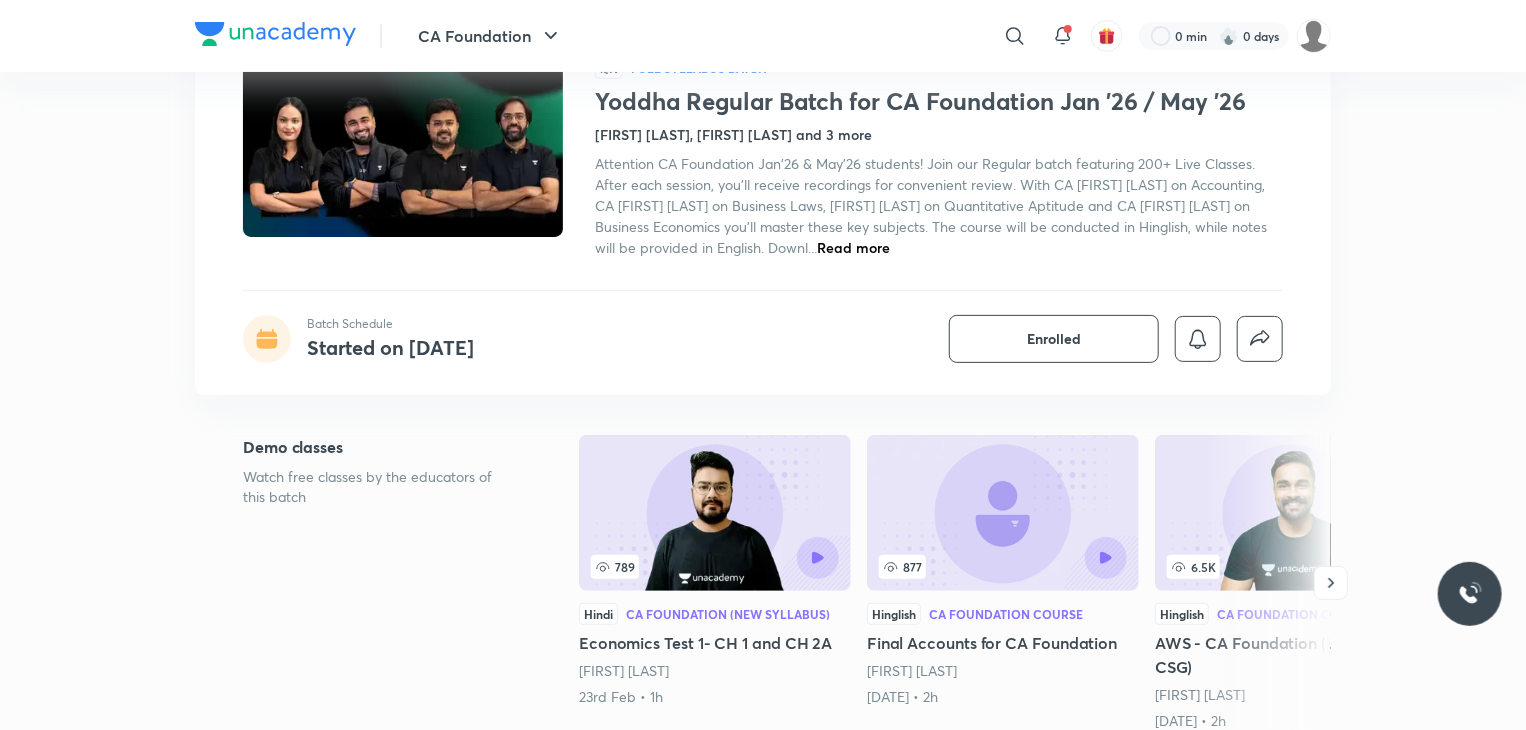 click on "Started on [DATE]" at bounding box center [390, 347] 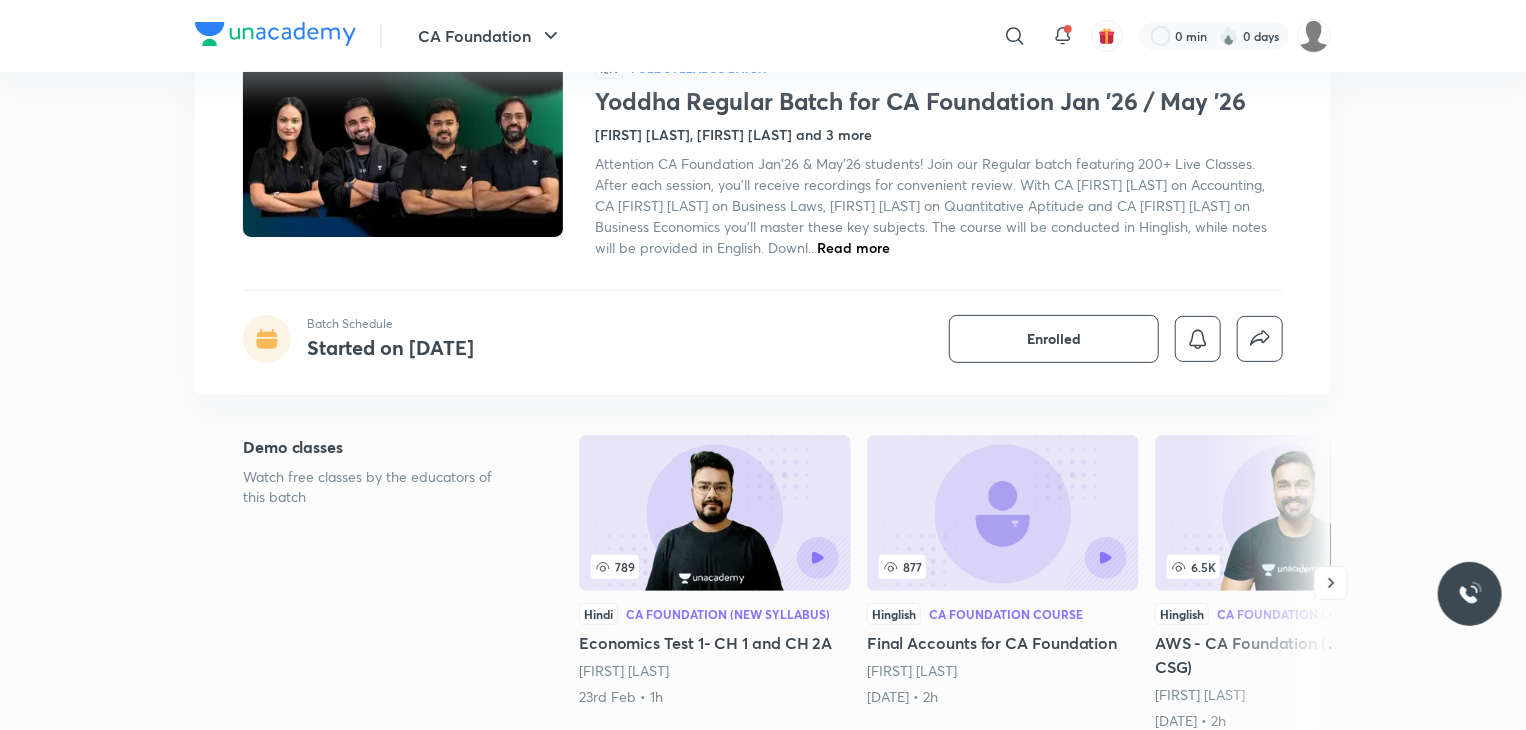 click 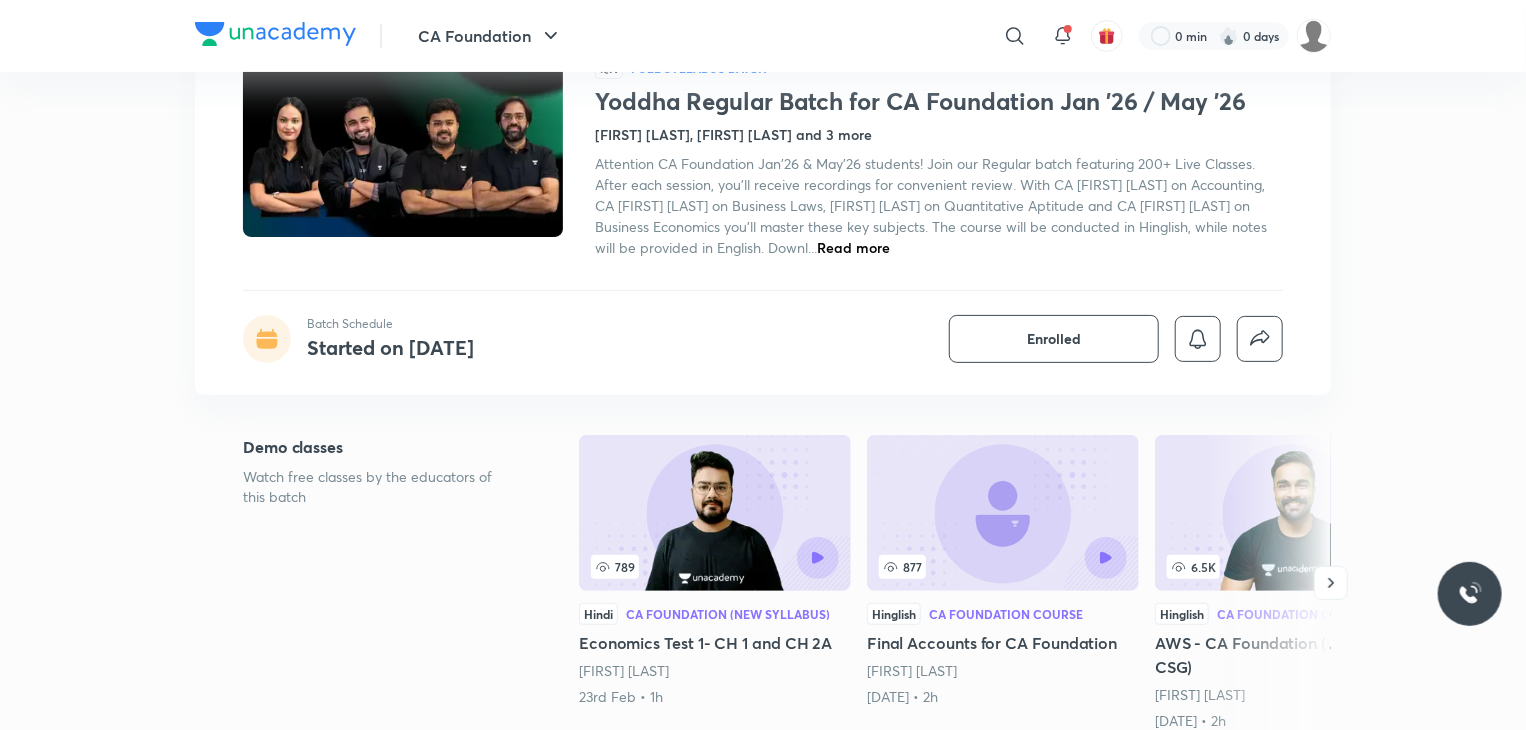 click on "Read more" at bounding box center [853, 247] 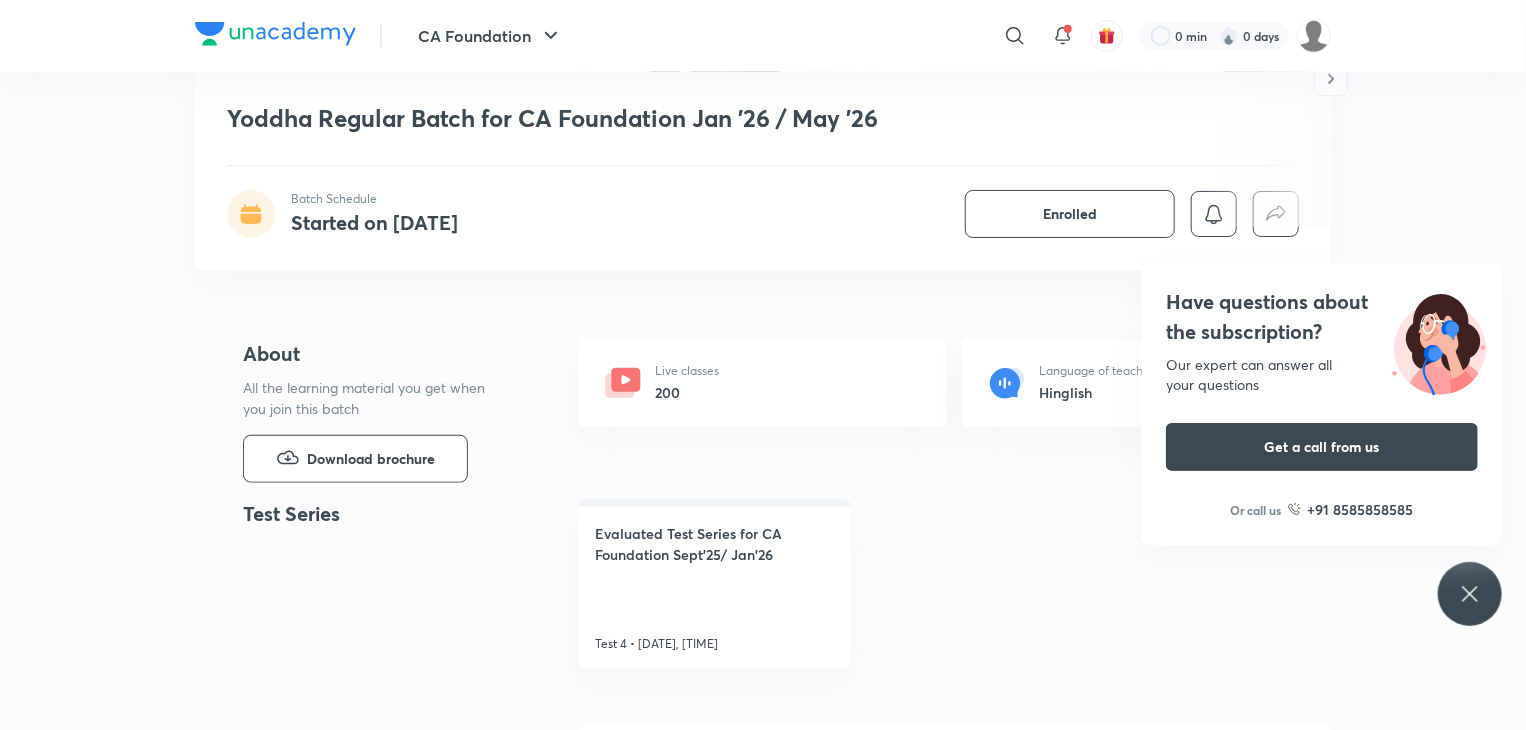 scroll, scrollTop: 676, scrollLeft: 0, axis: vertical 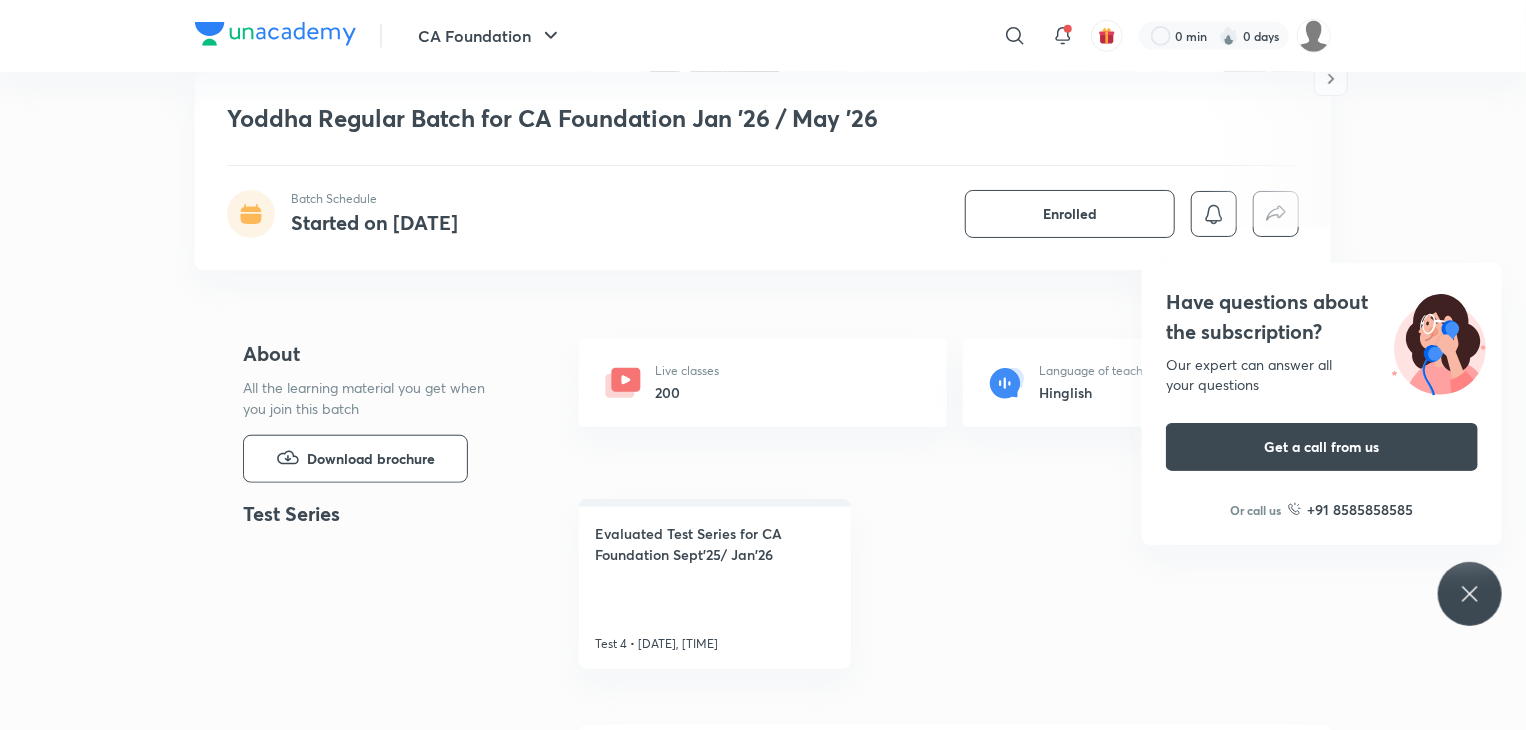 click on "200" at bounding box center (687, 392) 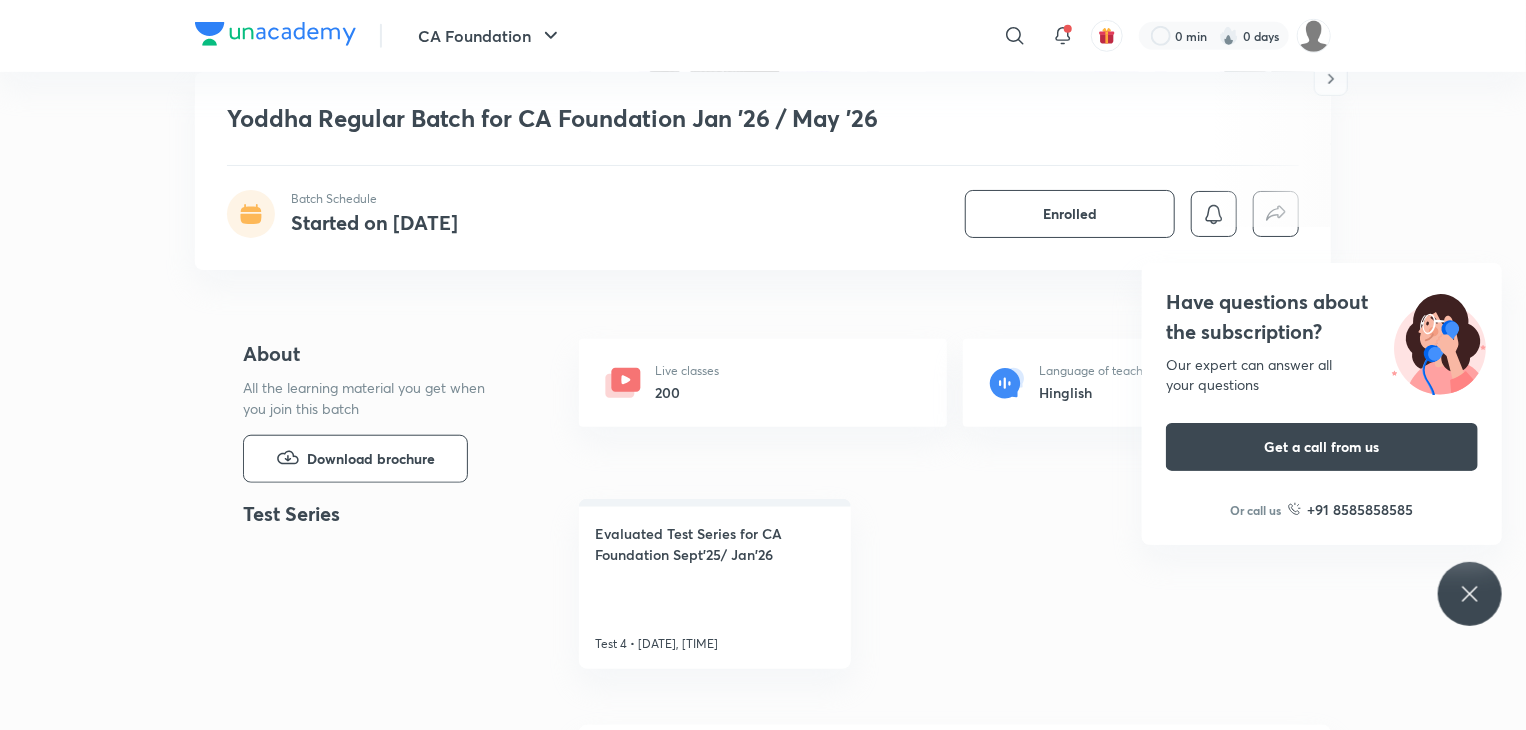 click 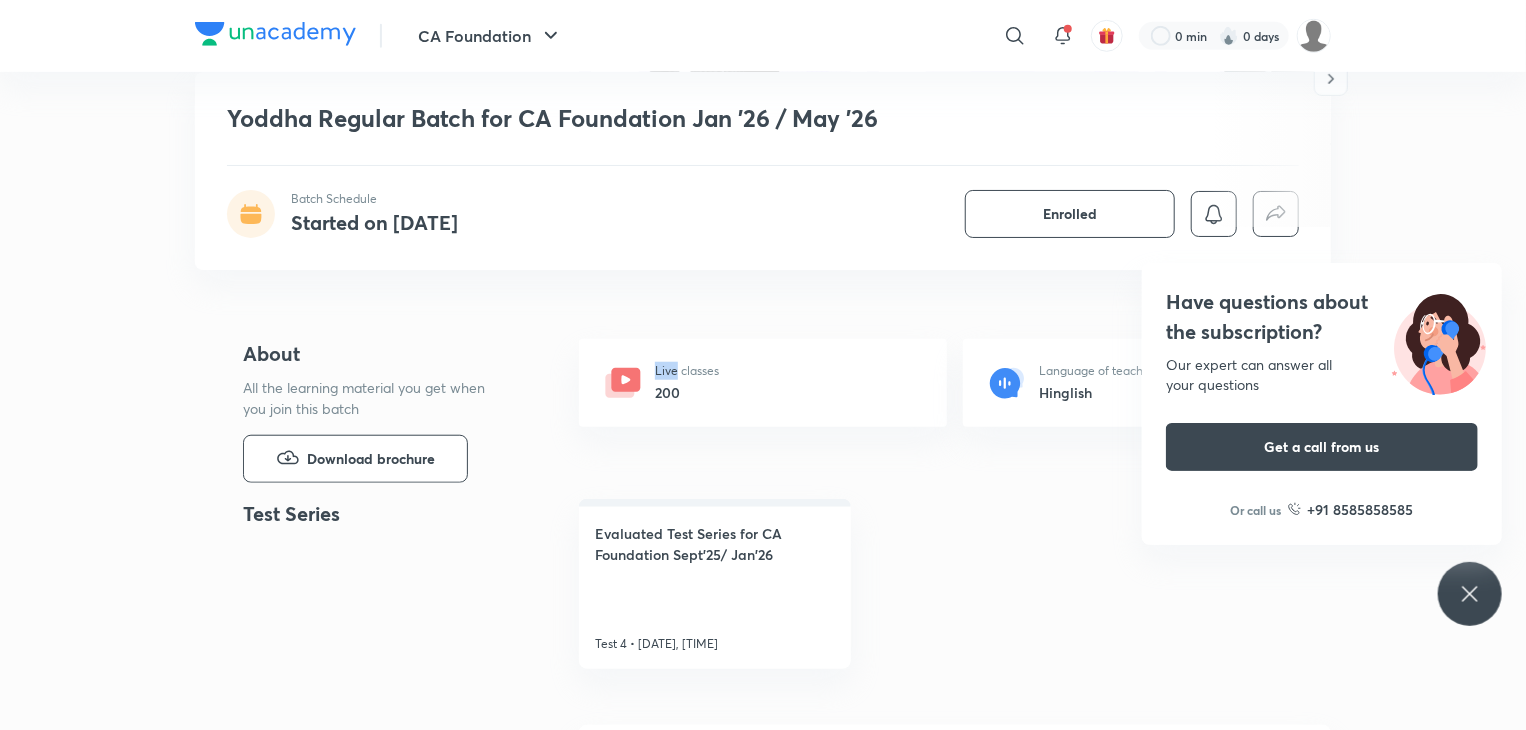 click 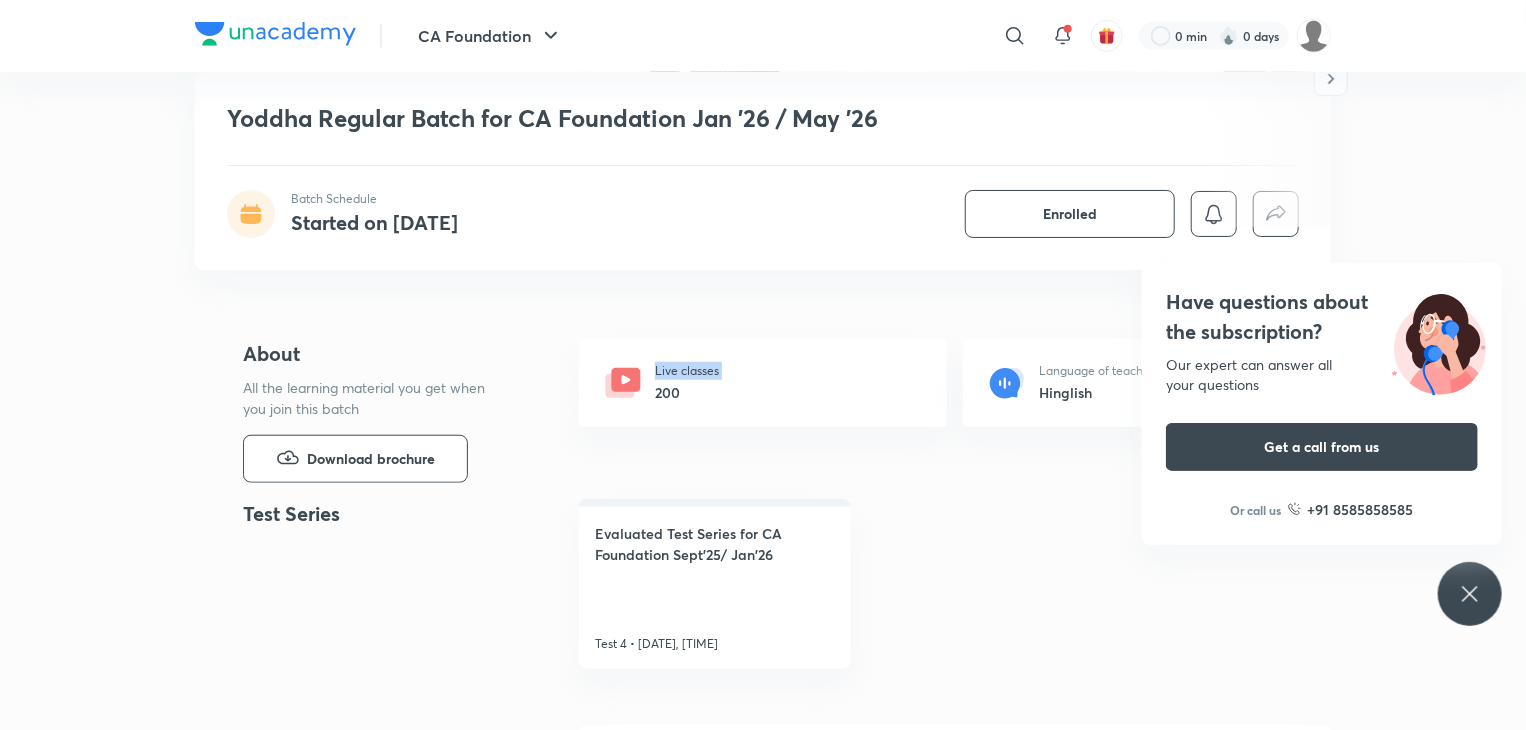 click 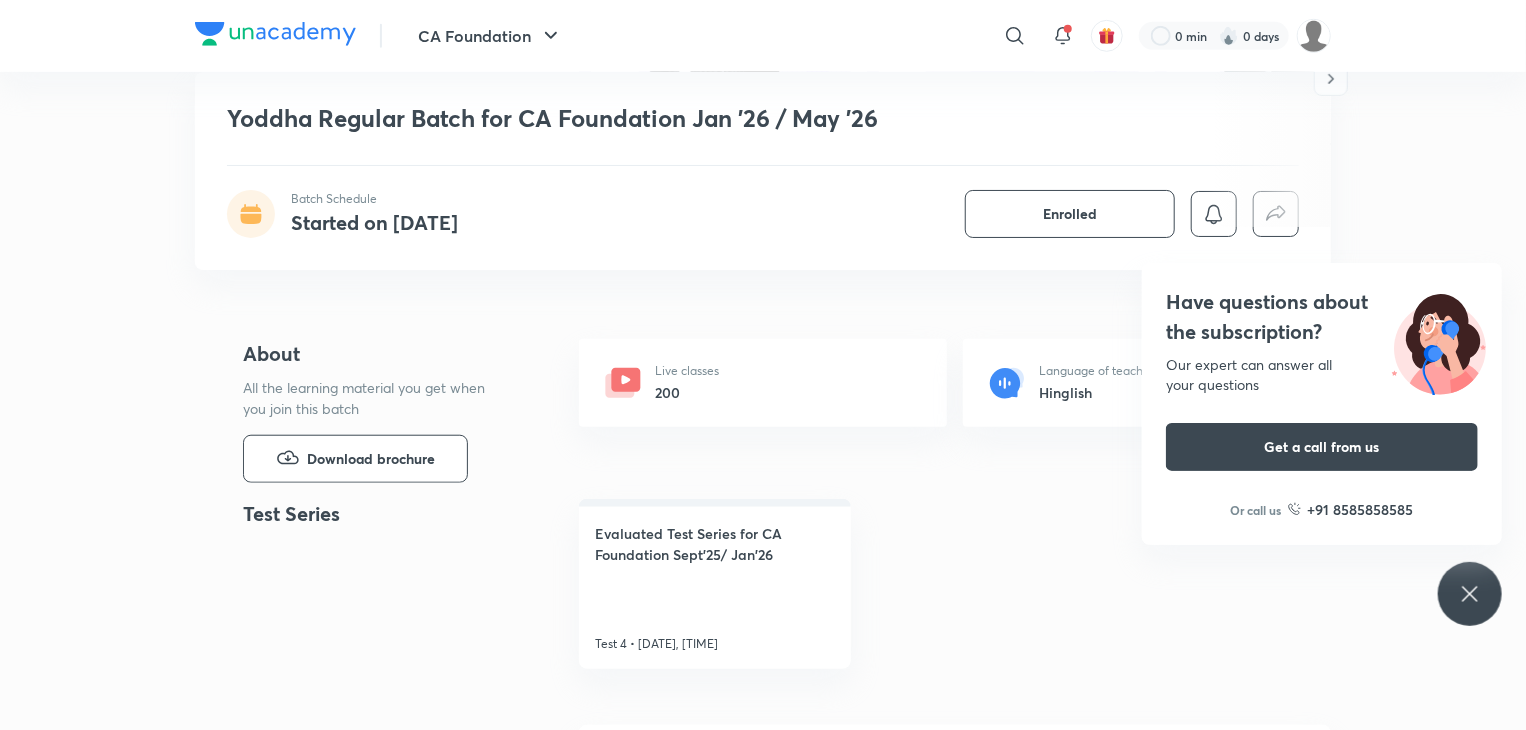 click 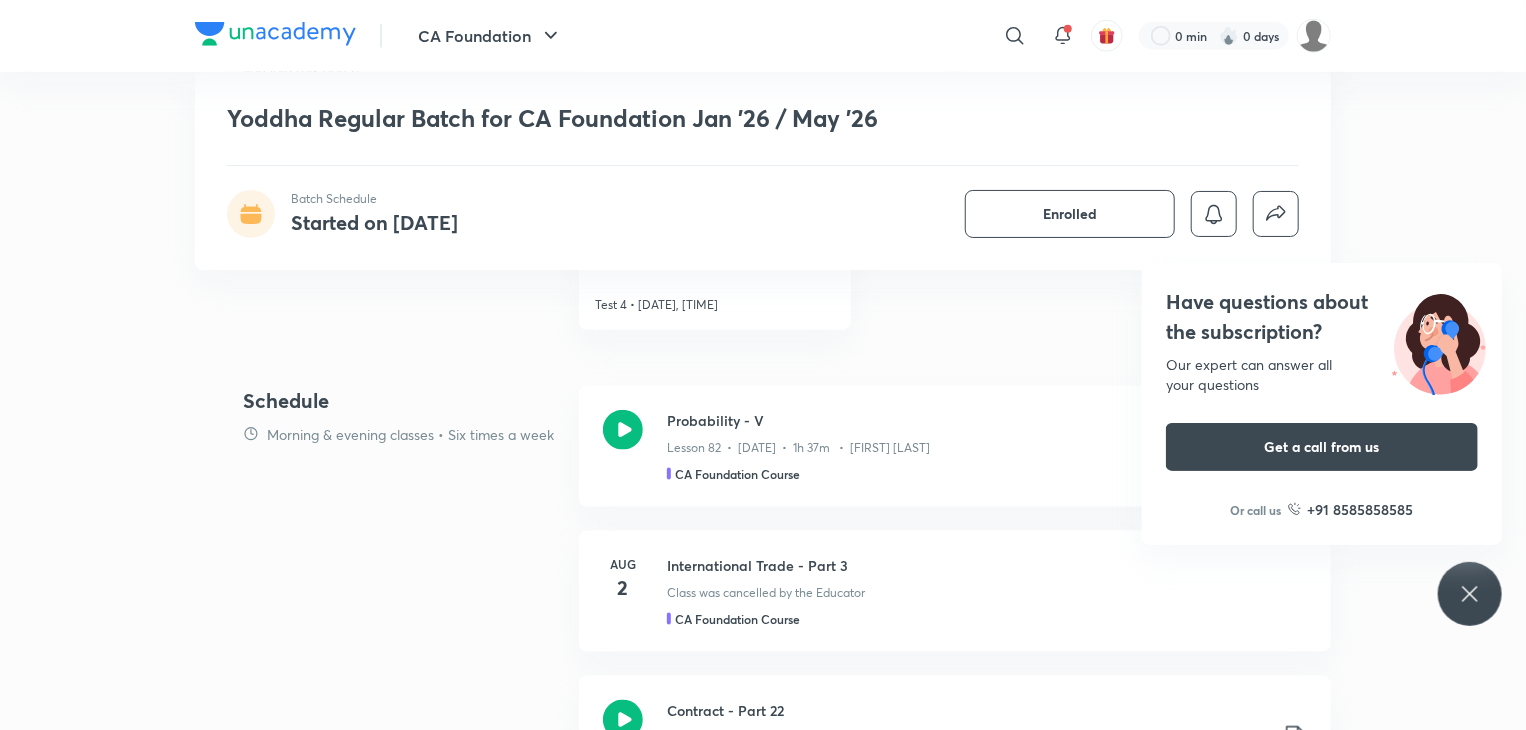 scroll, scrollTop: 1016, scrollLeft: 0, axis: vertical 